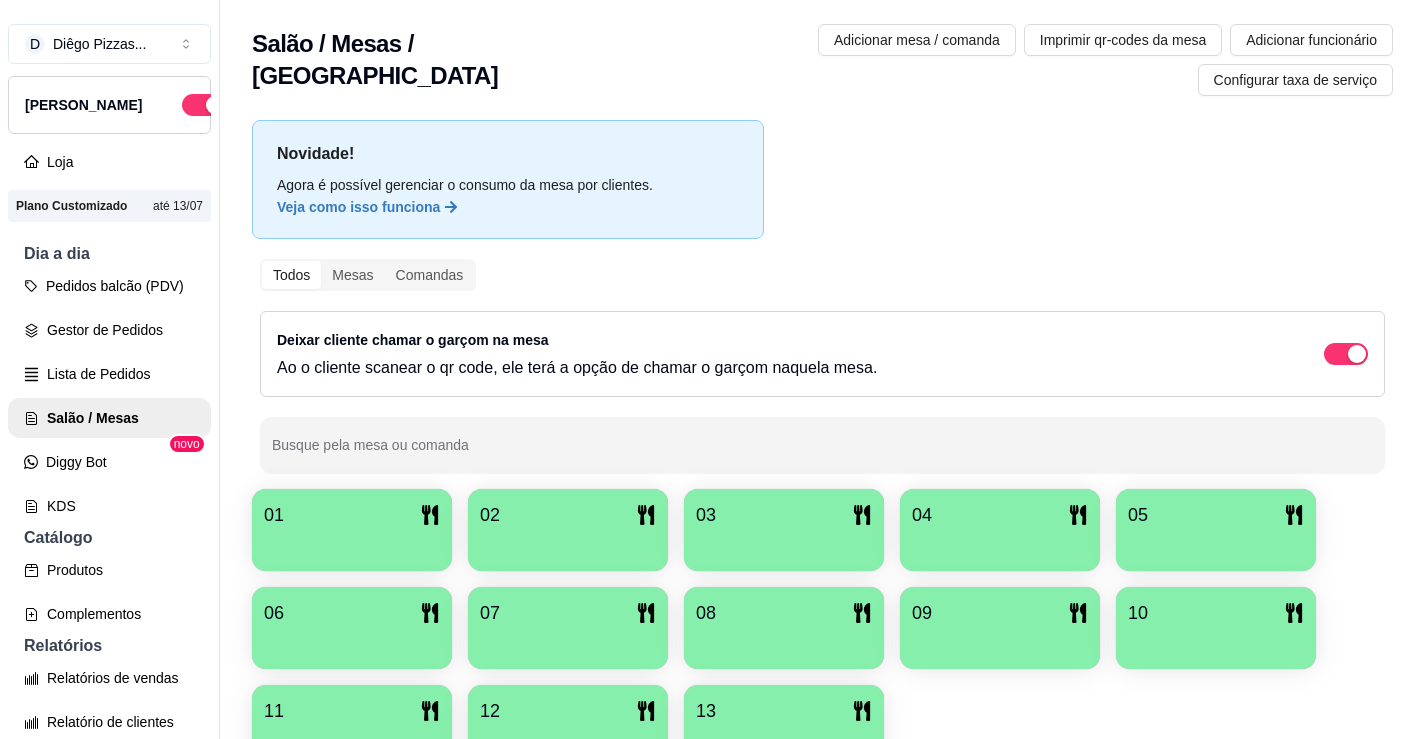 scroll, scrollTop: 0, scrollLeft: 0, axis: both 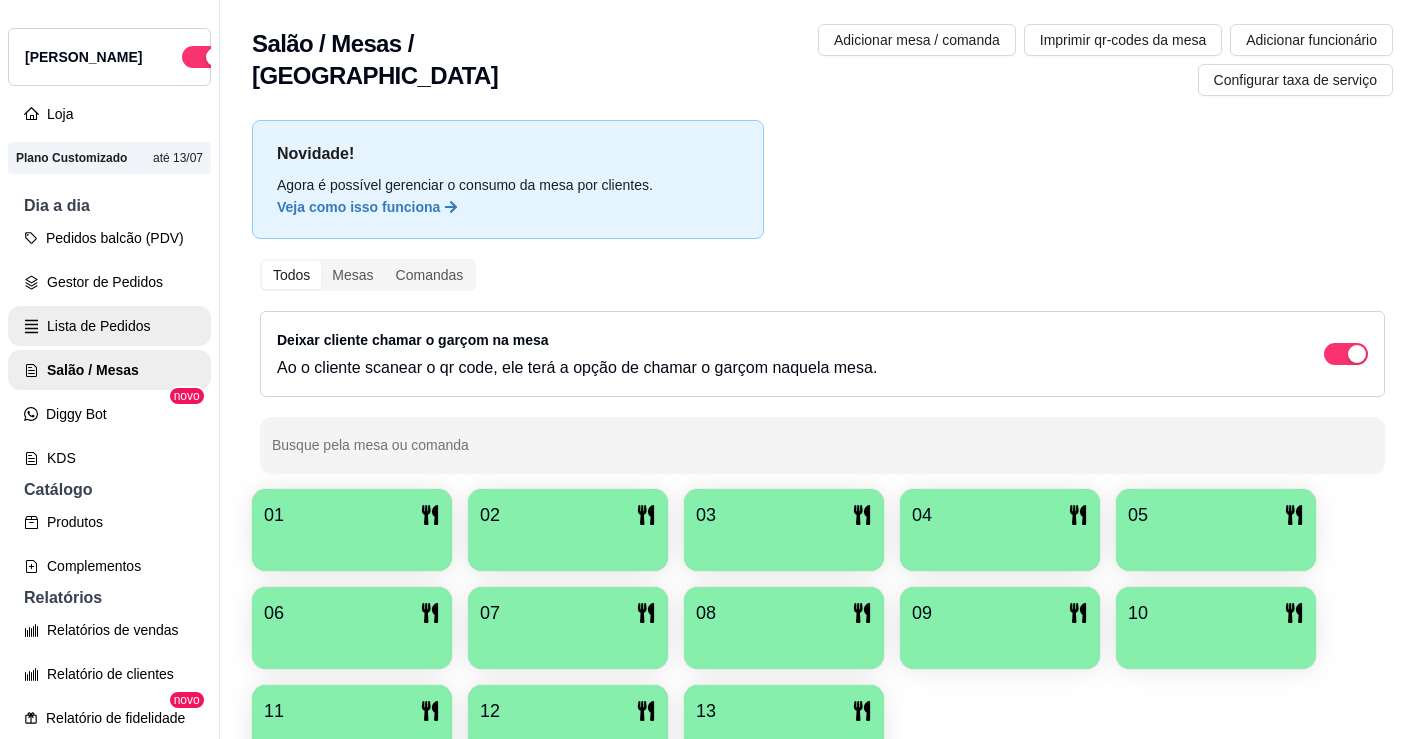 click on "Lista de Pedidos" at bounding box center [109, 326] 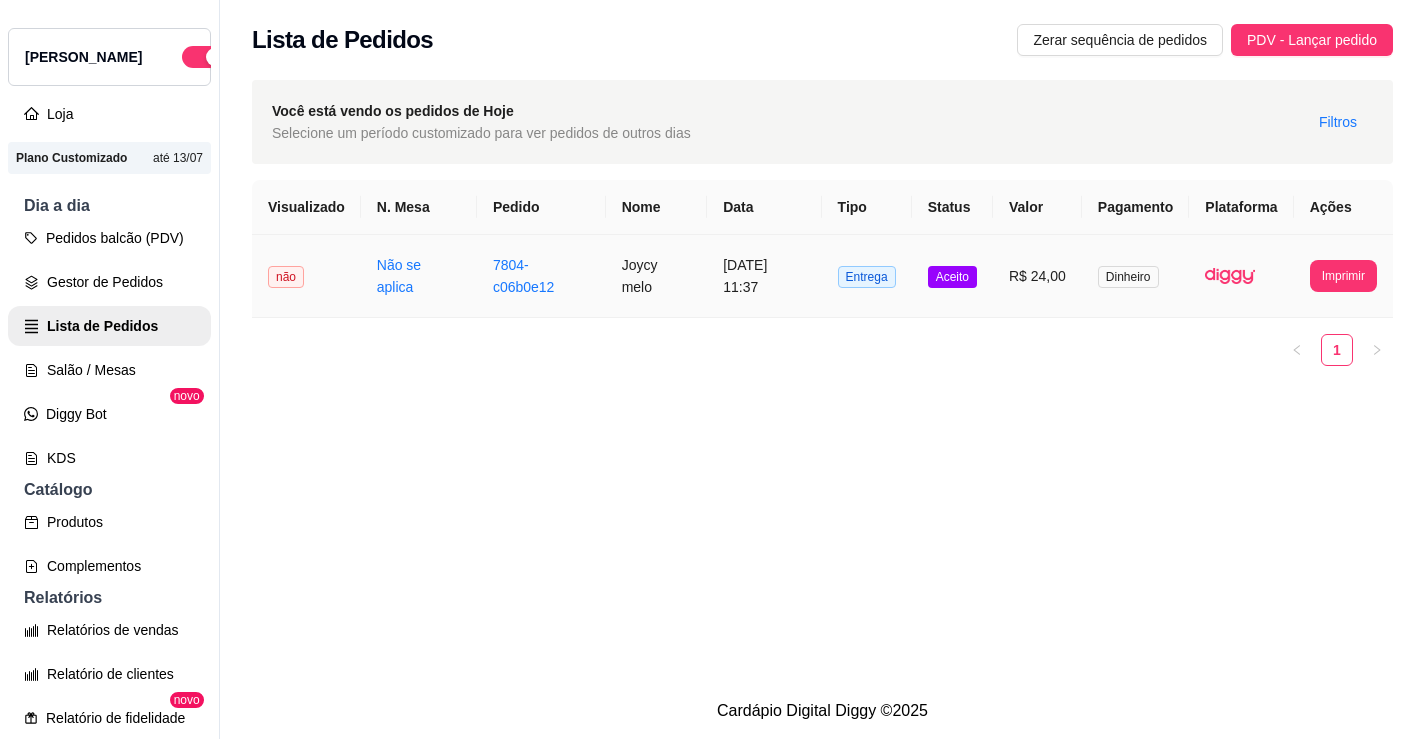 click on "7804-c06b0e12" at bounding box center [541, 276] 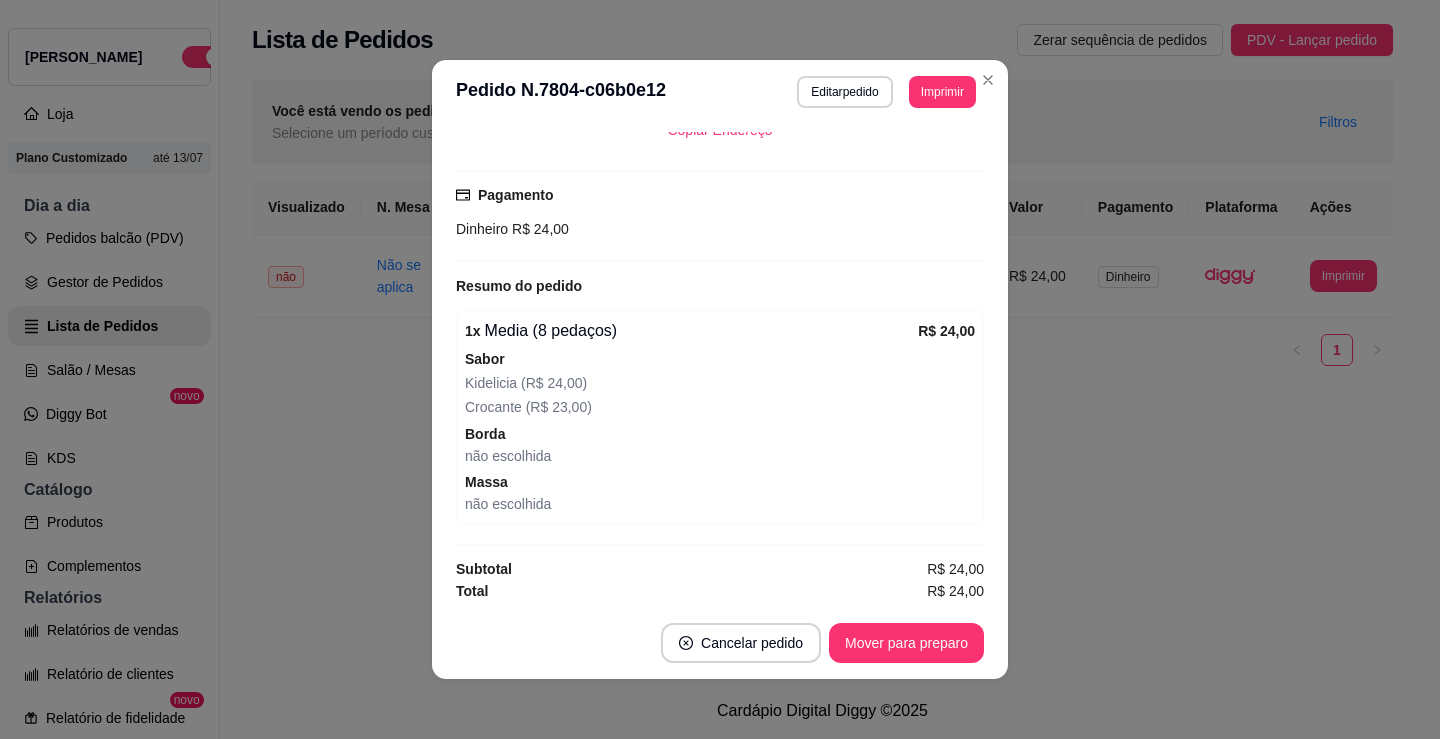 scroll, scrollTop: 482, scrollLeft: 0, axis: vertical 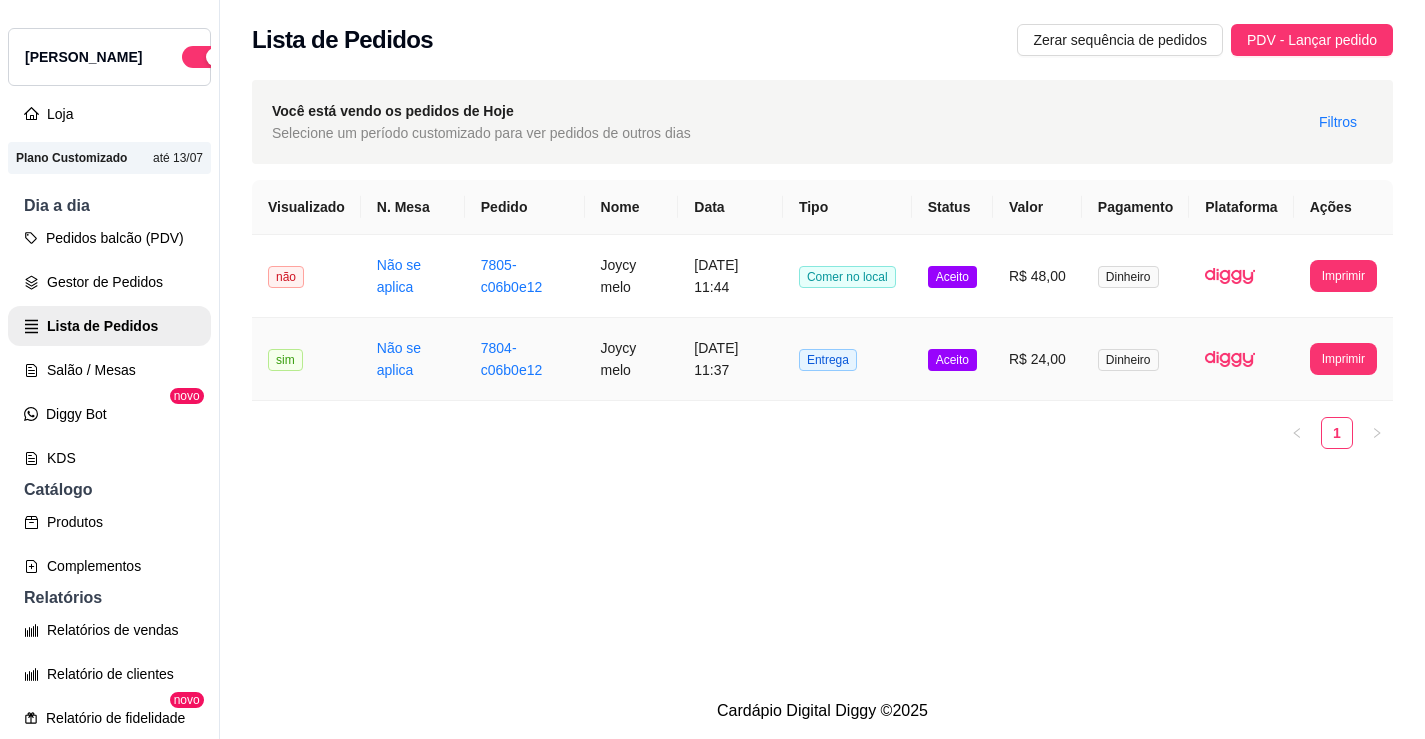 click on "Não se aplica" at bounding box center [413, 359] 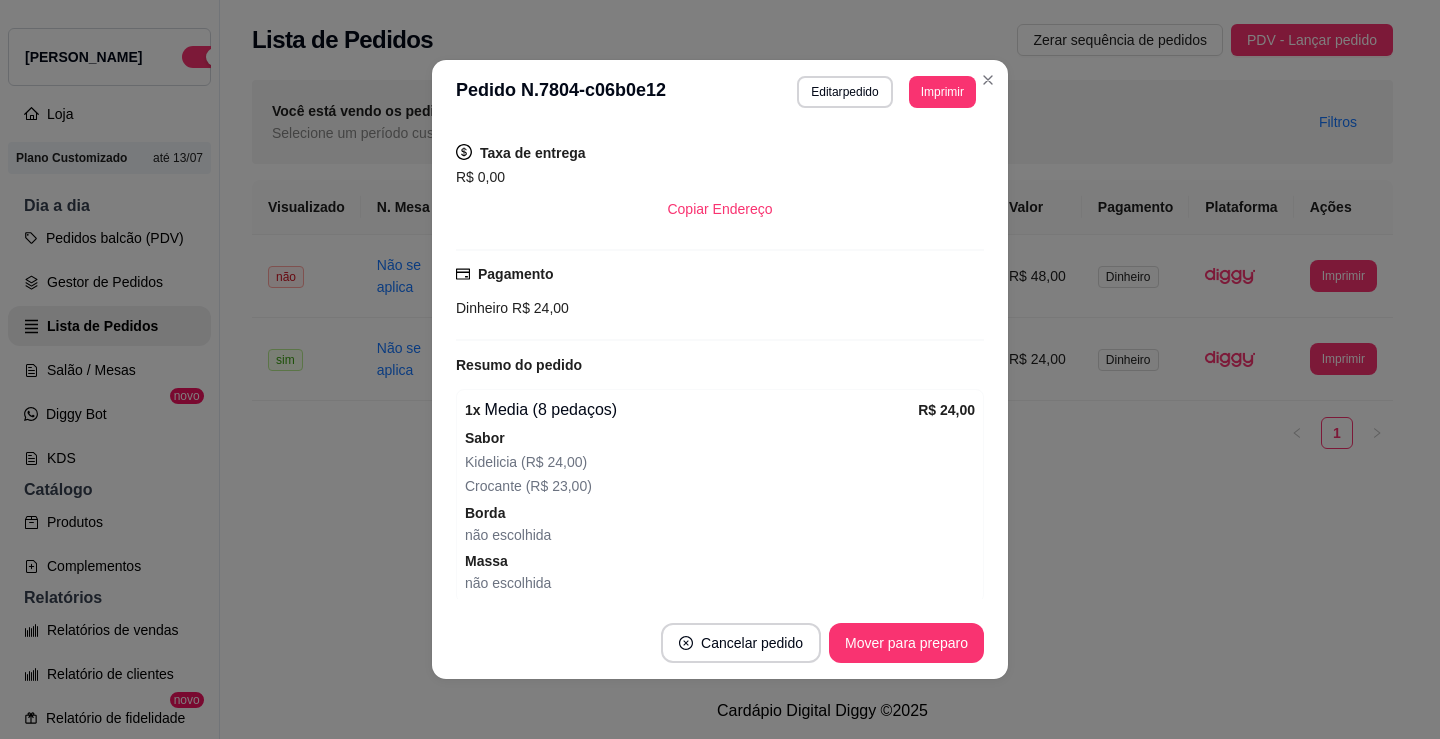 scroll, scrollTop: 482, scrollLeft: 0, axis: vertical 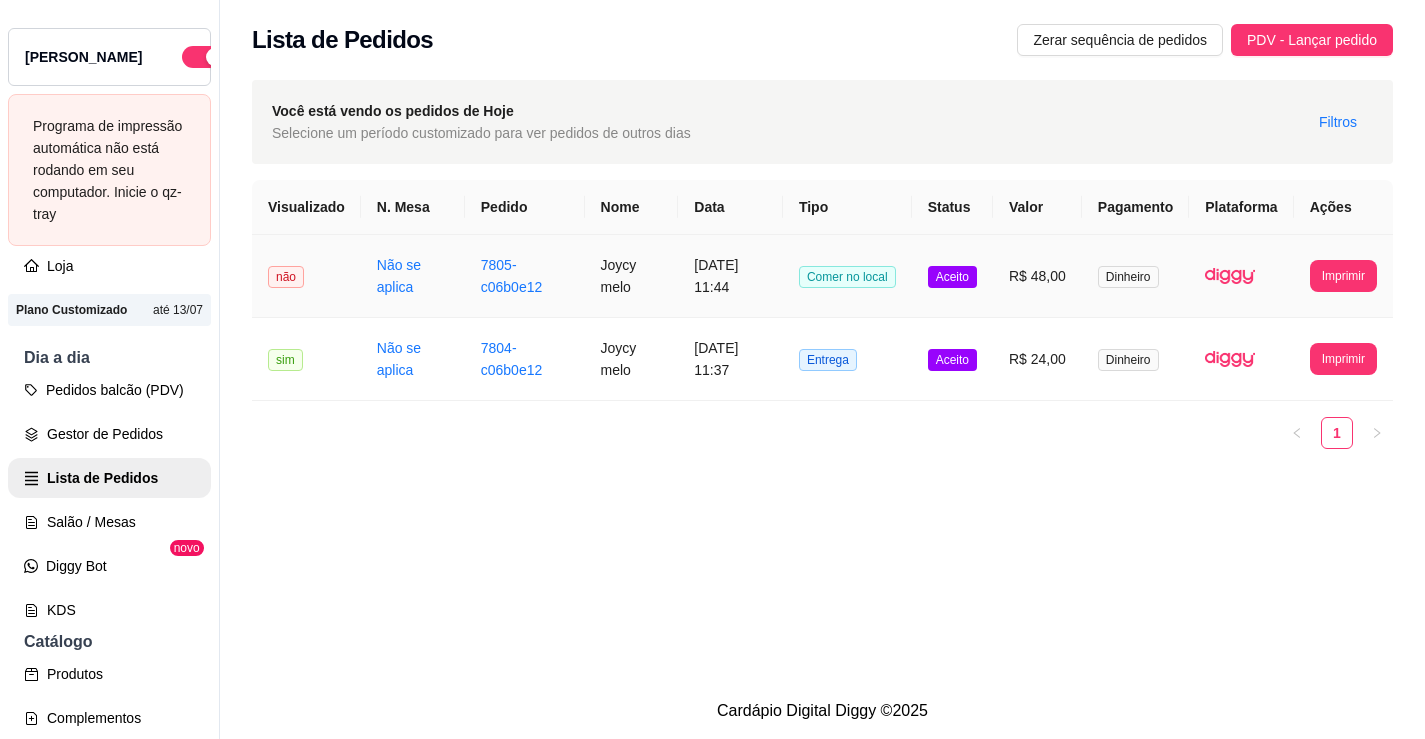 click on "Joycy melo" at bounding box center (632, 276) 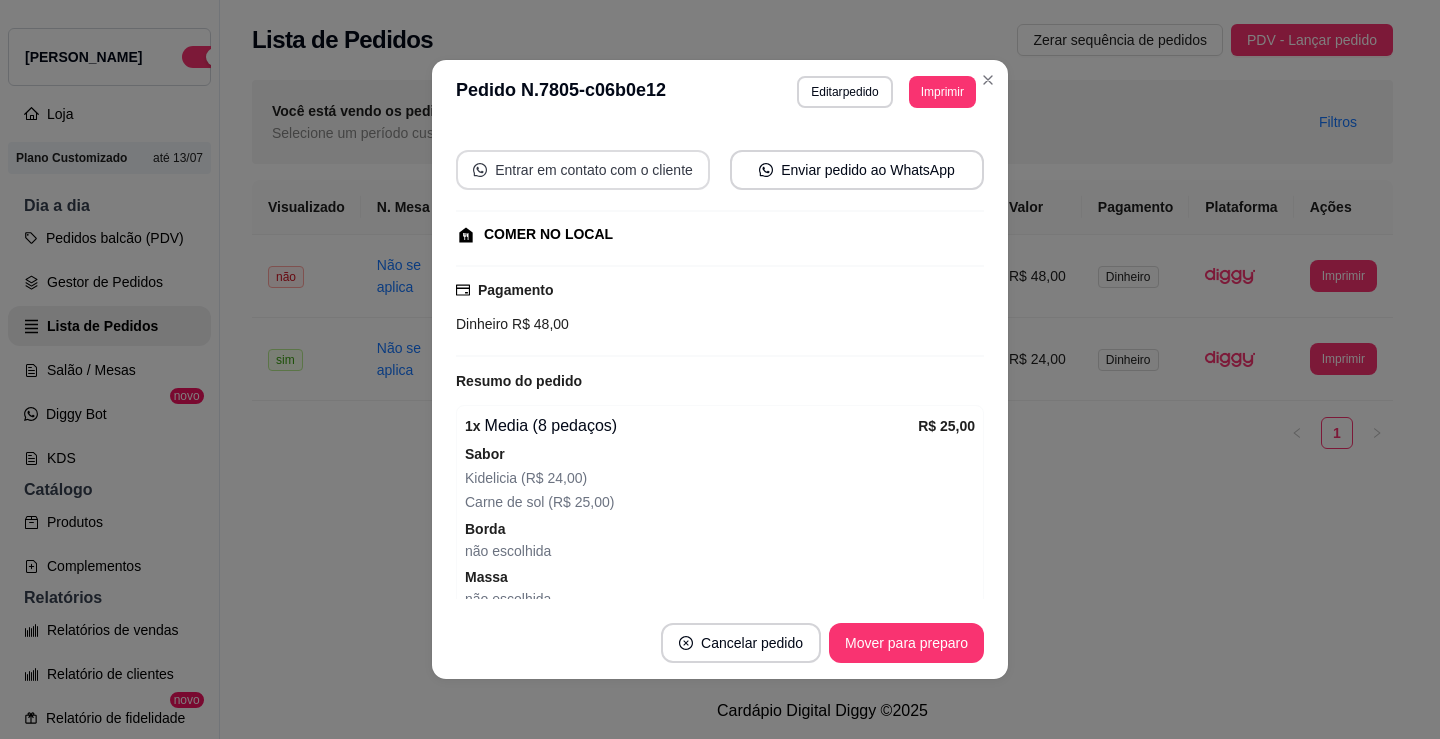 scroll, scrollTop: 500, scrollLeft: 0, axis: vertical 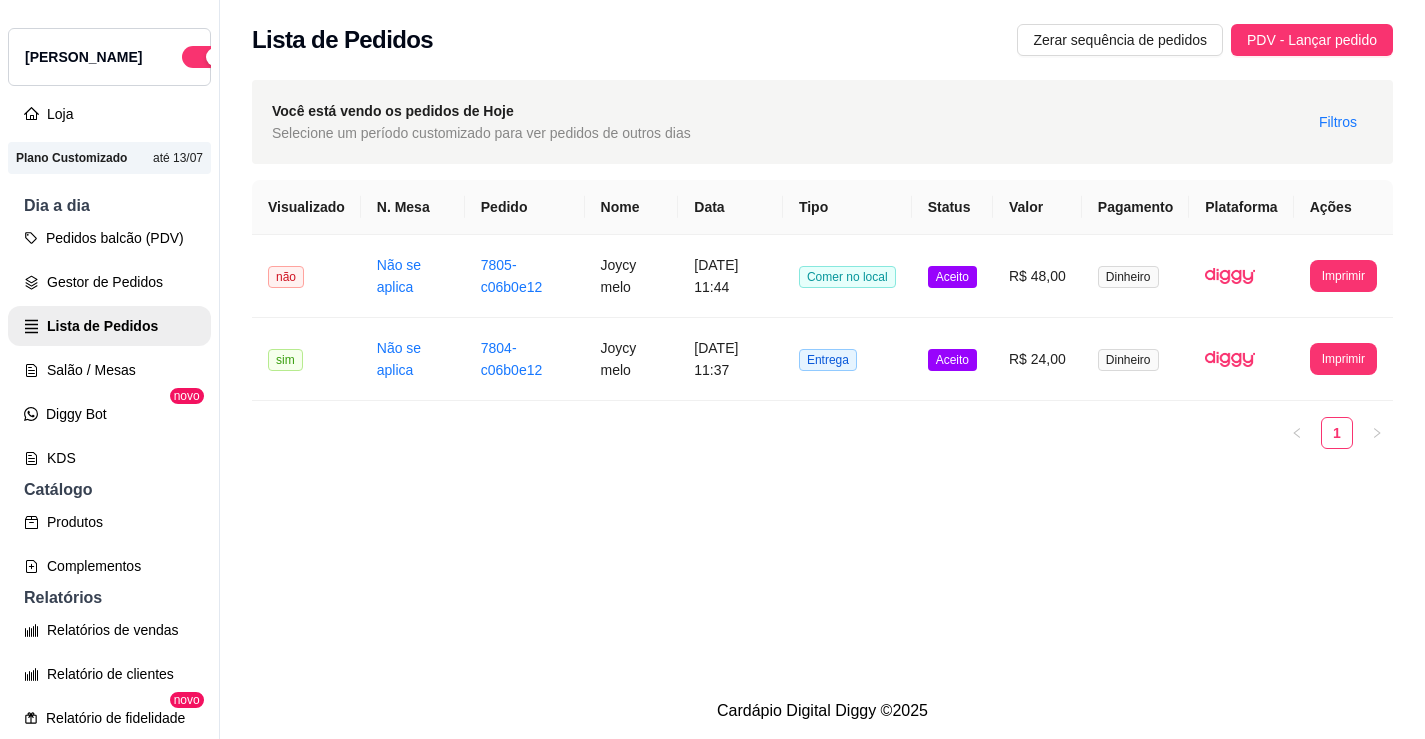 click on "**********" at bounding box center [822, 314] 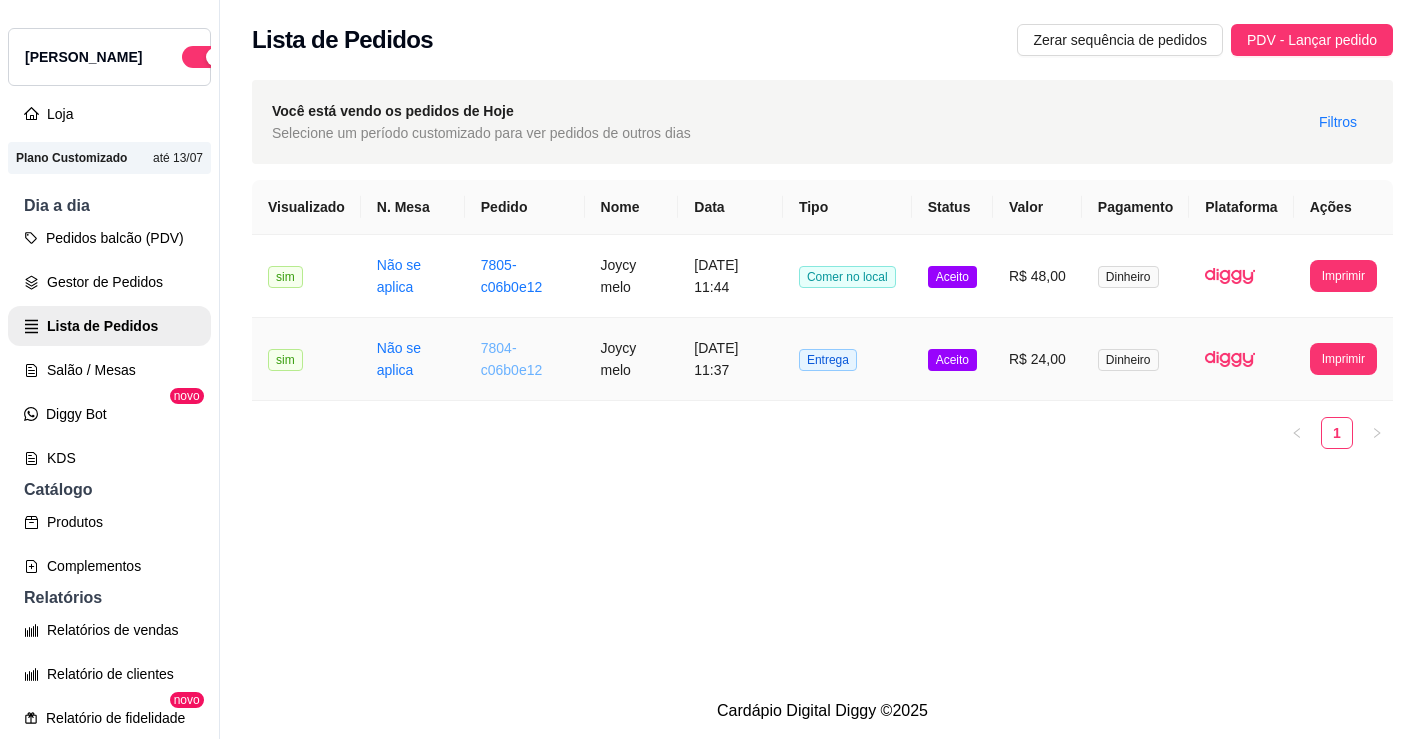 click on "7804-c06b0e12" at bounding box center [512, 359] 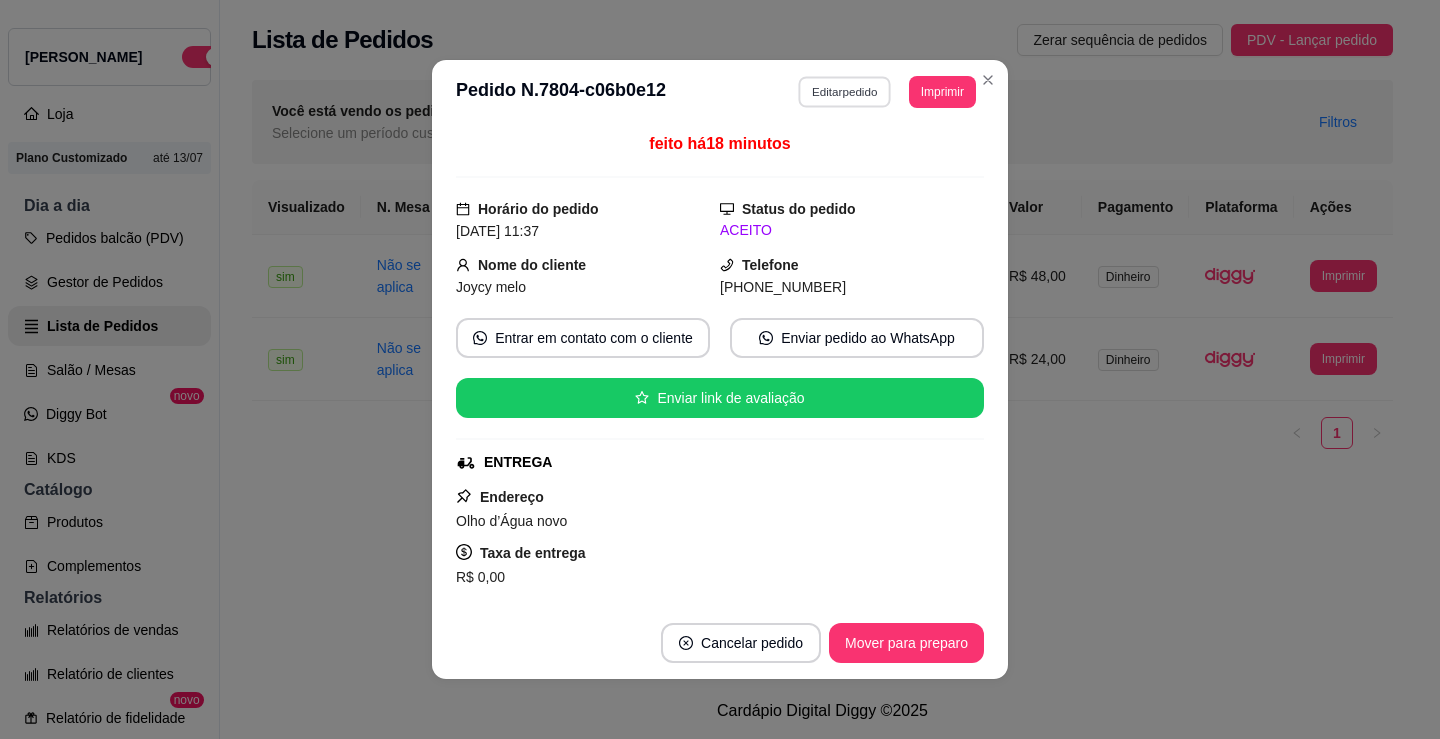 click on "Editar  pedido" at bounding box center (845, 91) 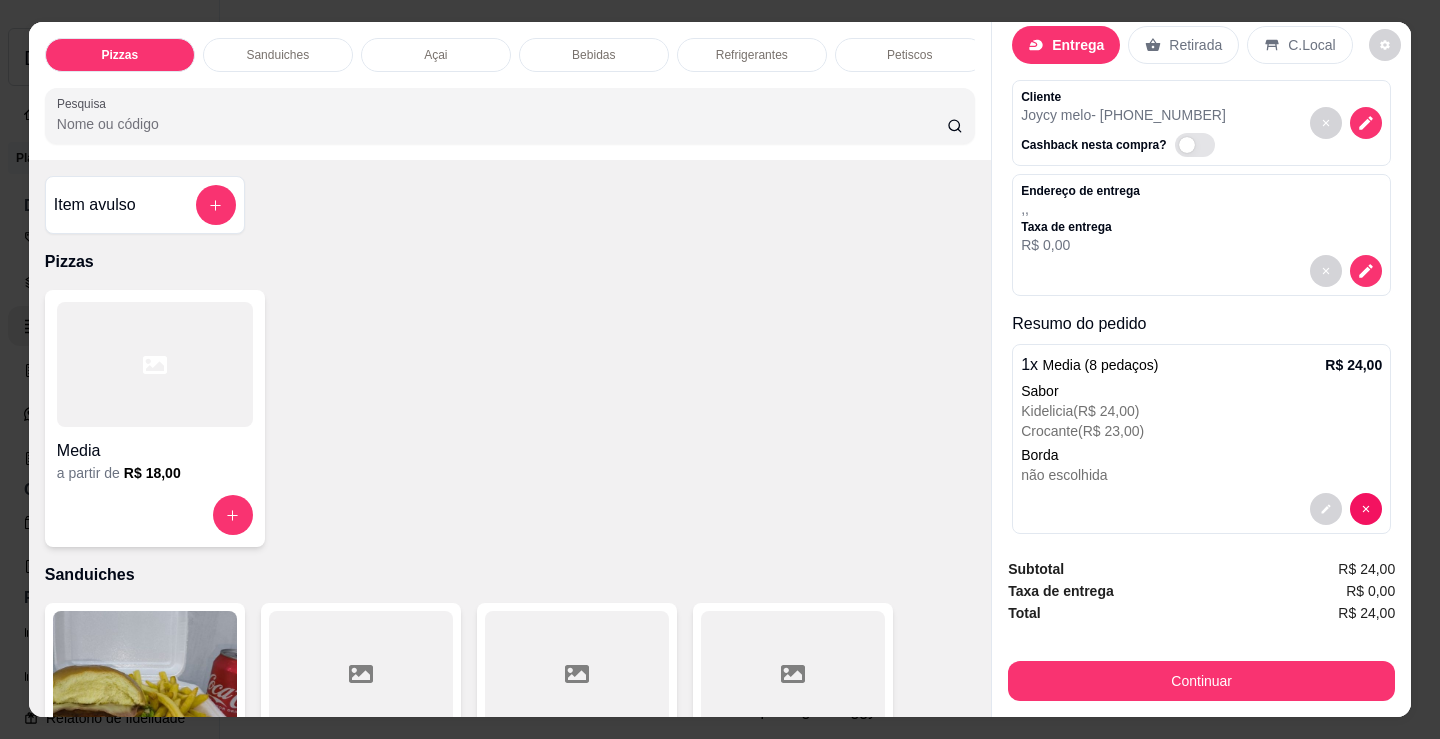 scroll, scrollTop: 60, scrollLeft: 0, axis: vertical 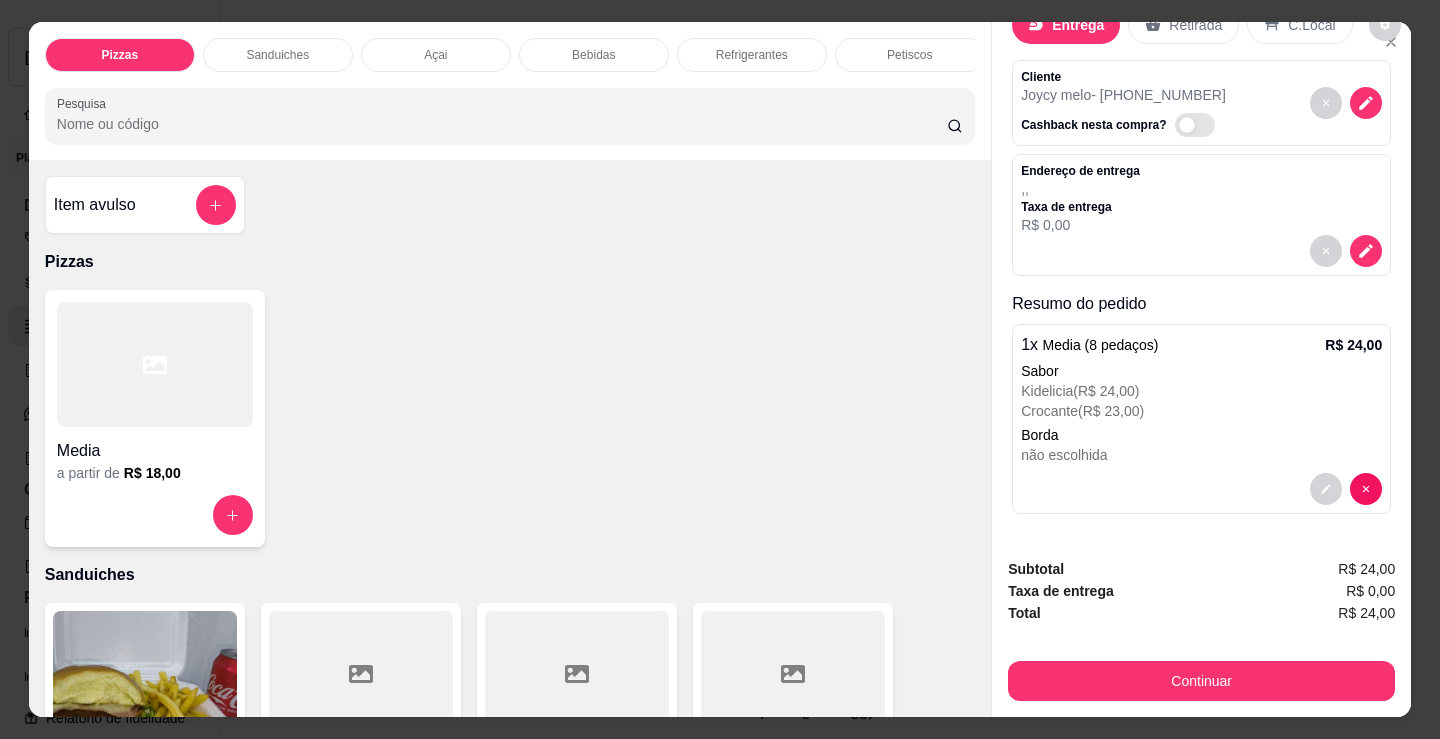 click on "1 x   Media (8 pedaços) R$ 24,00" at bounding box center (1201, 345) 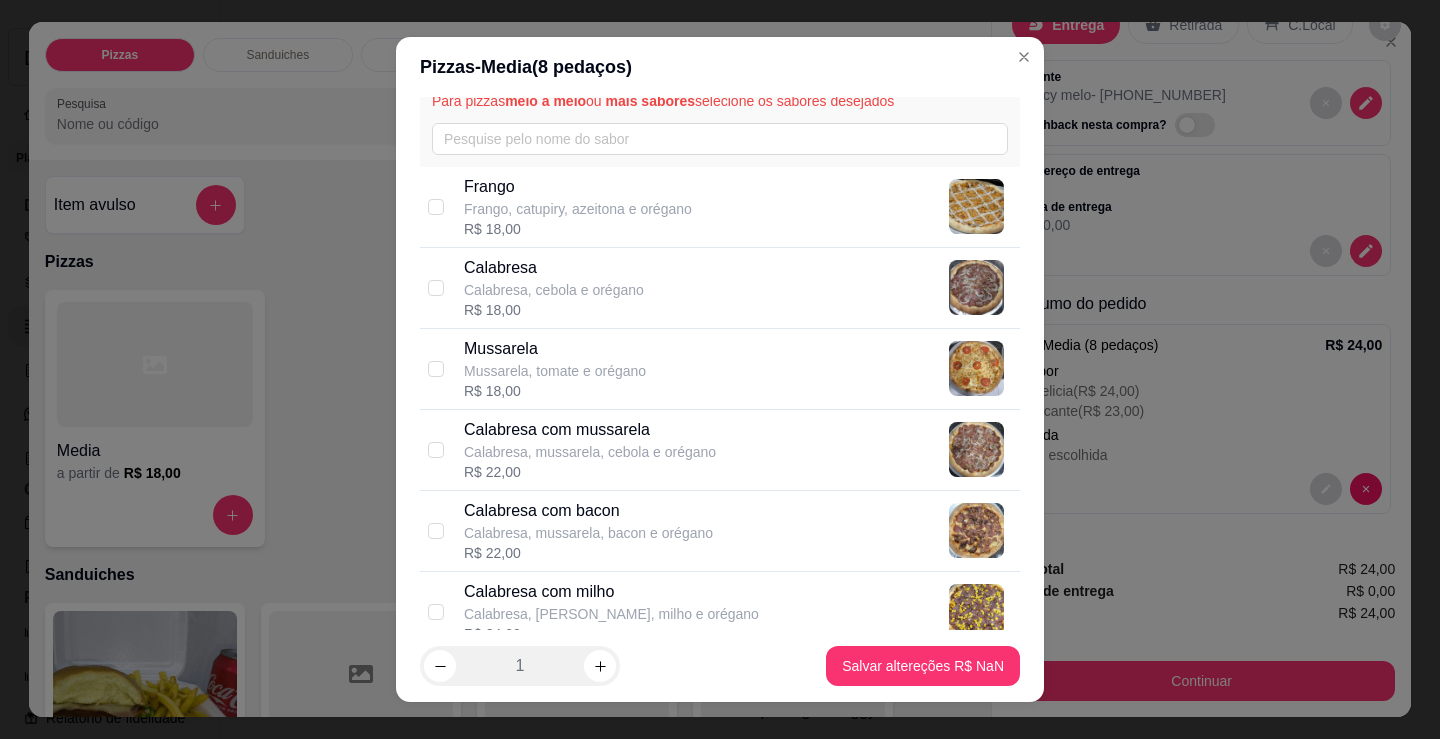 scroll, scrollTop: 400, scrollLeft: 0, axis: vertical 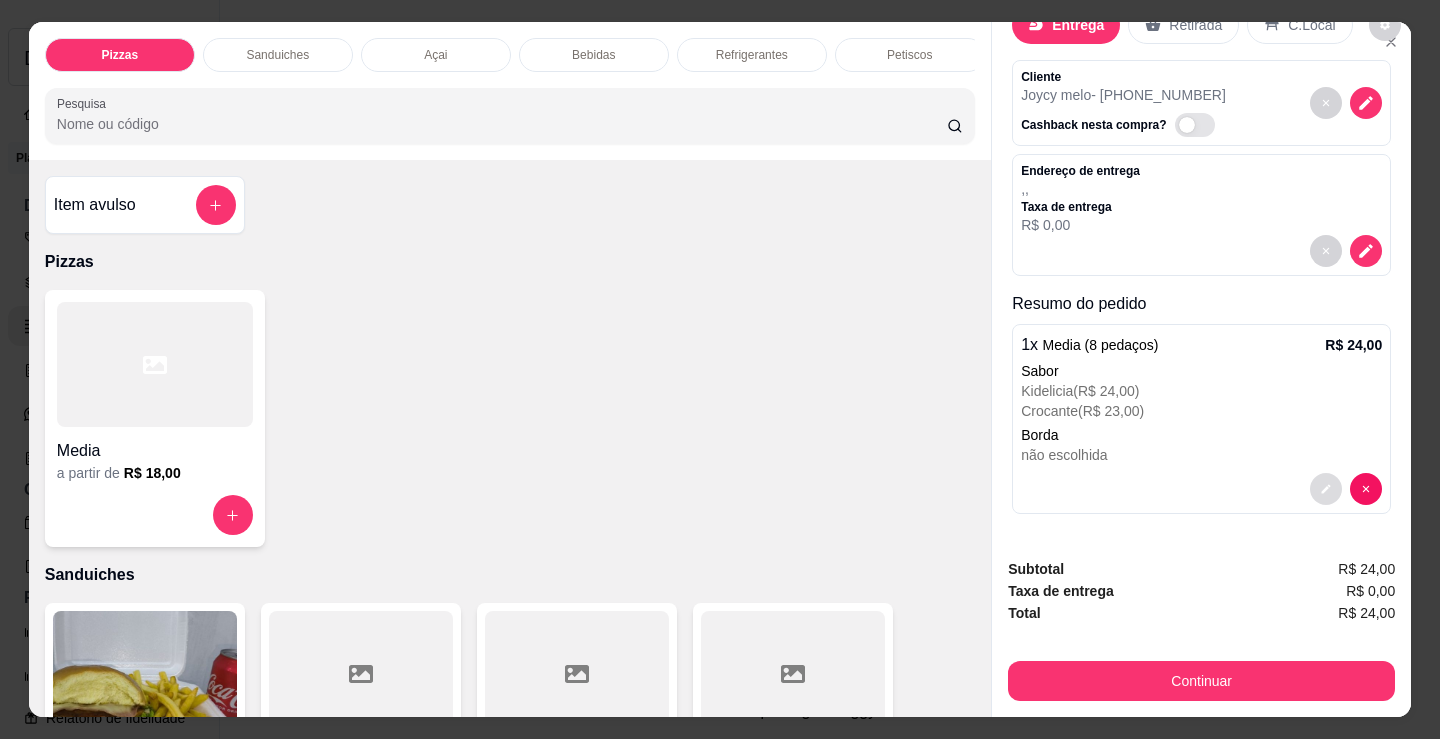 click at bounding box center [1326, 489] 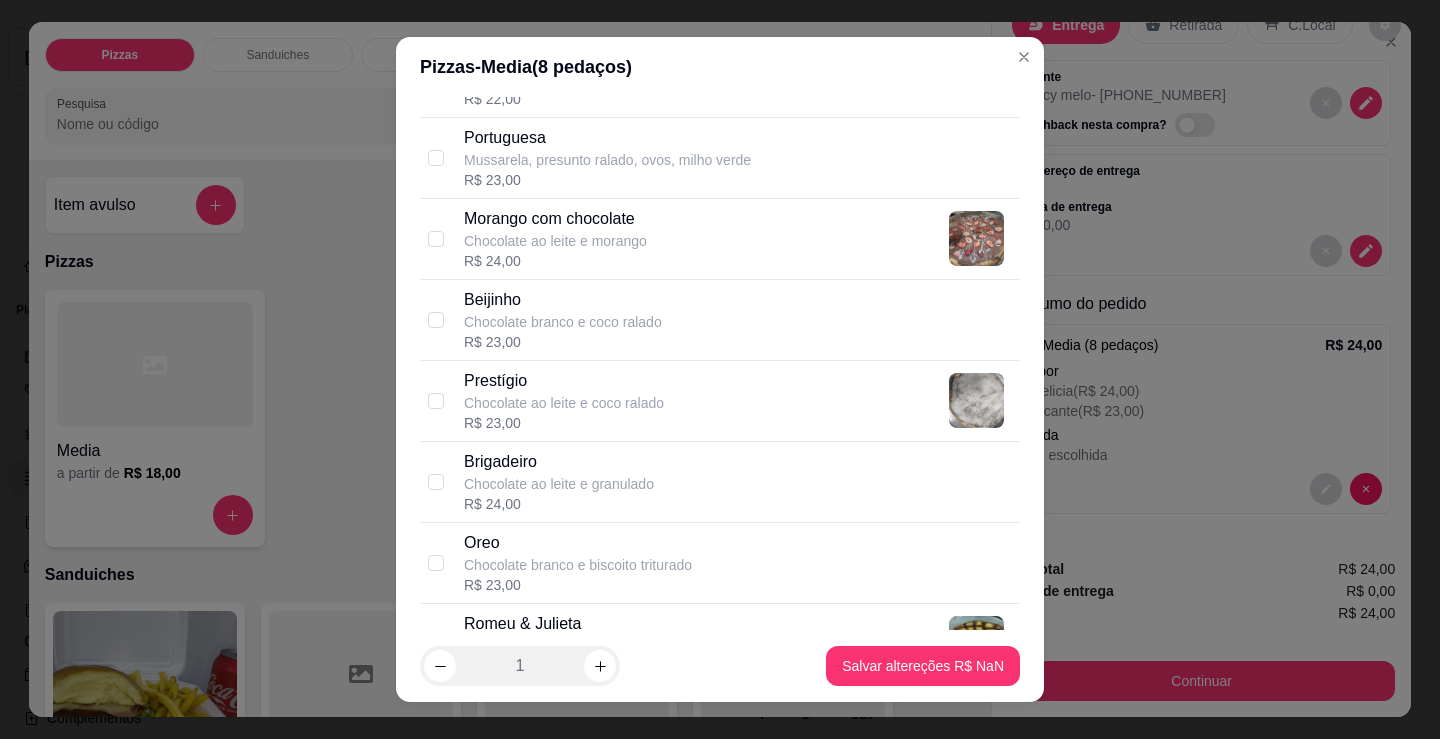 scroll, scrollTop: 1890, scrollLeft: 0, axis: vertical 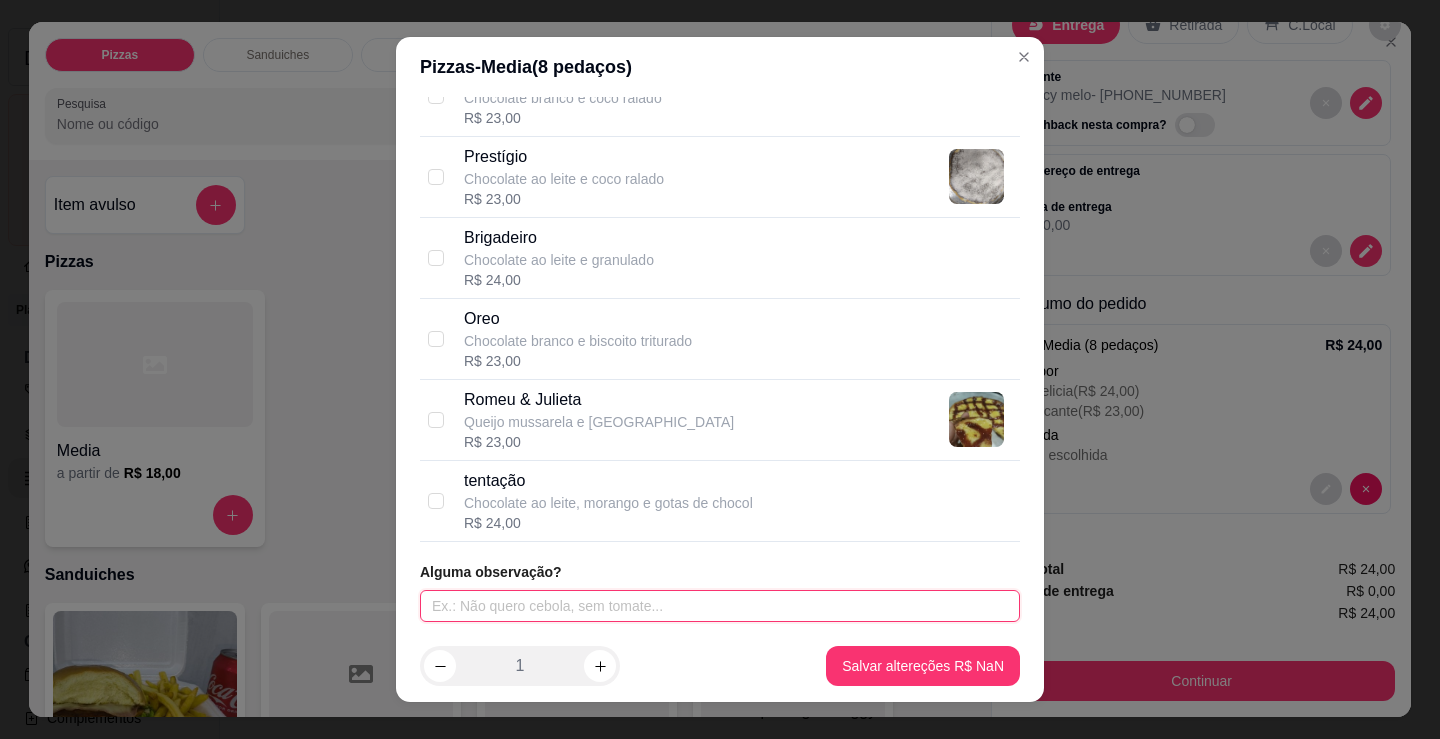 click at bounding box center [720, 606] 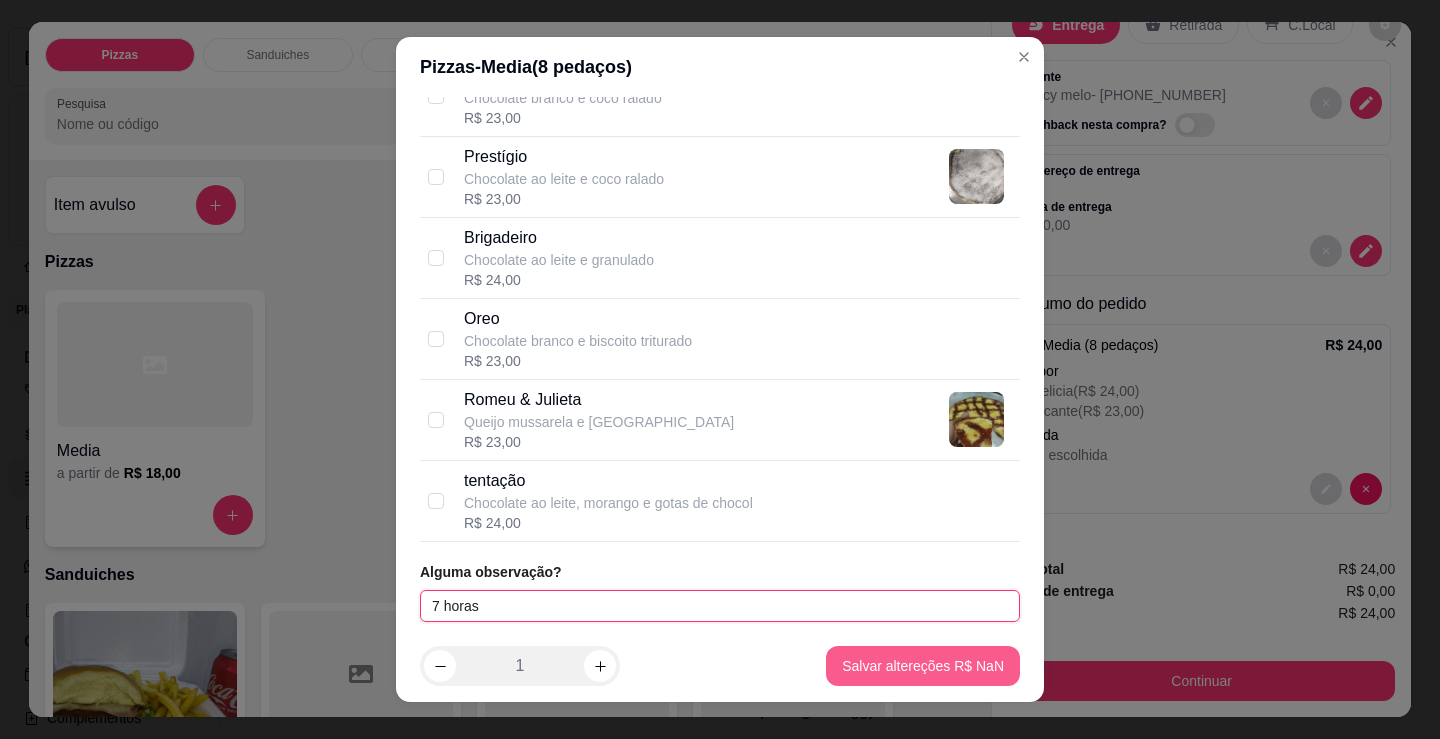 type on "7 horas" 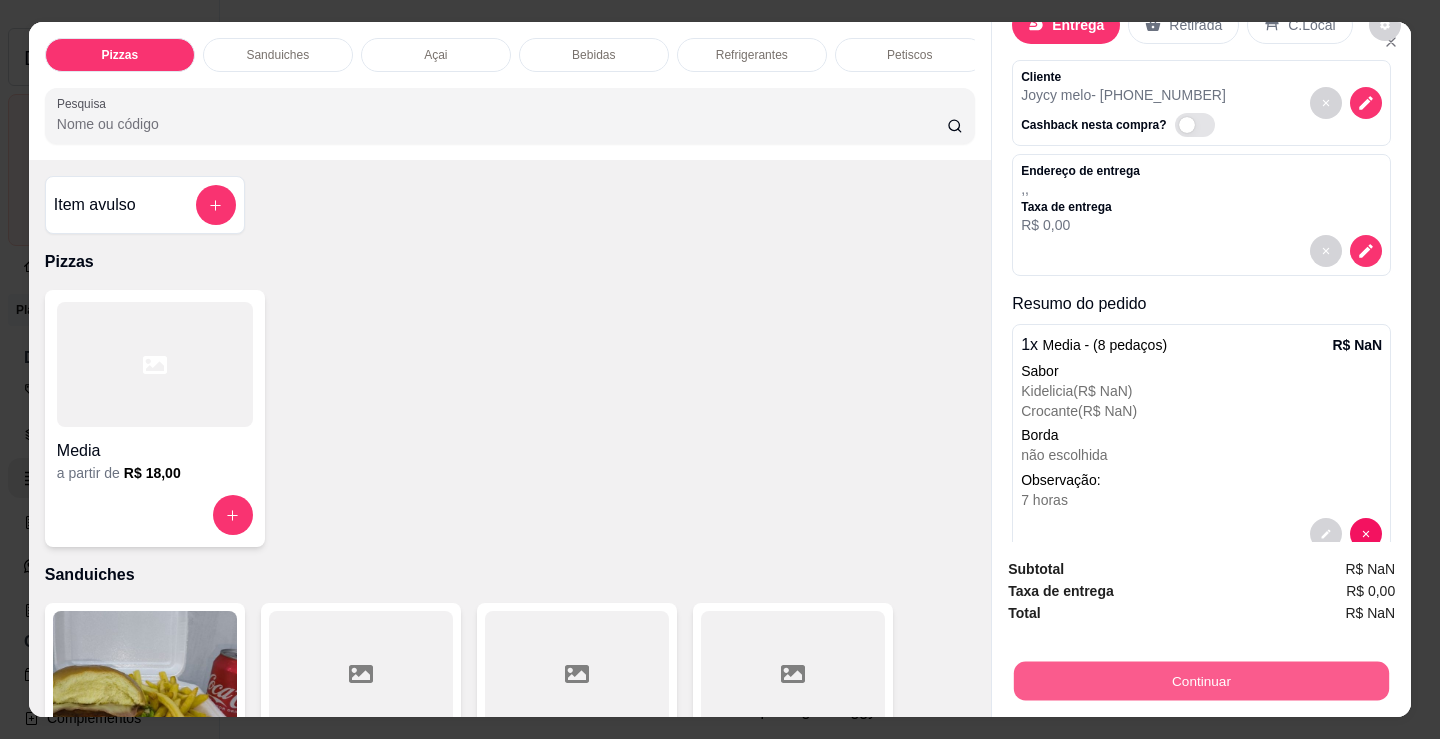 click on "Continuar" at bounding box center (1201, 680) 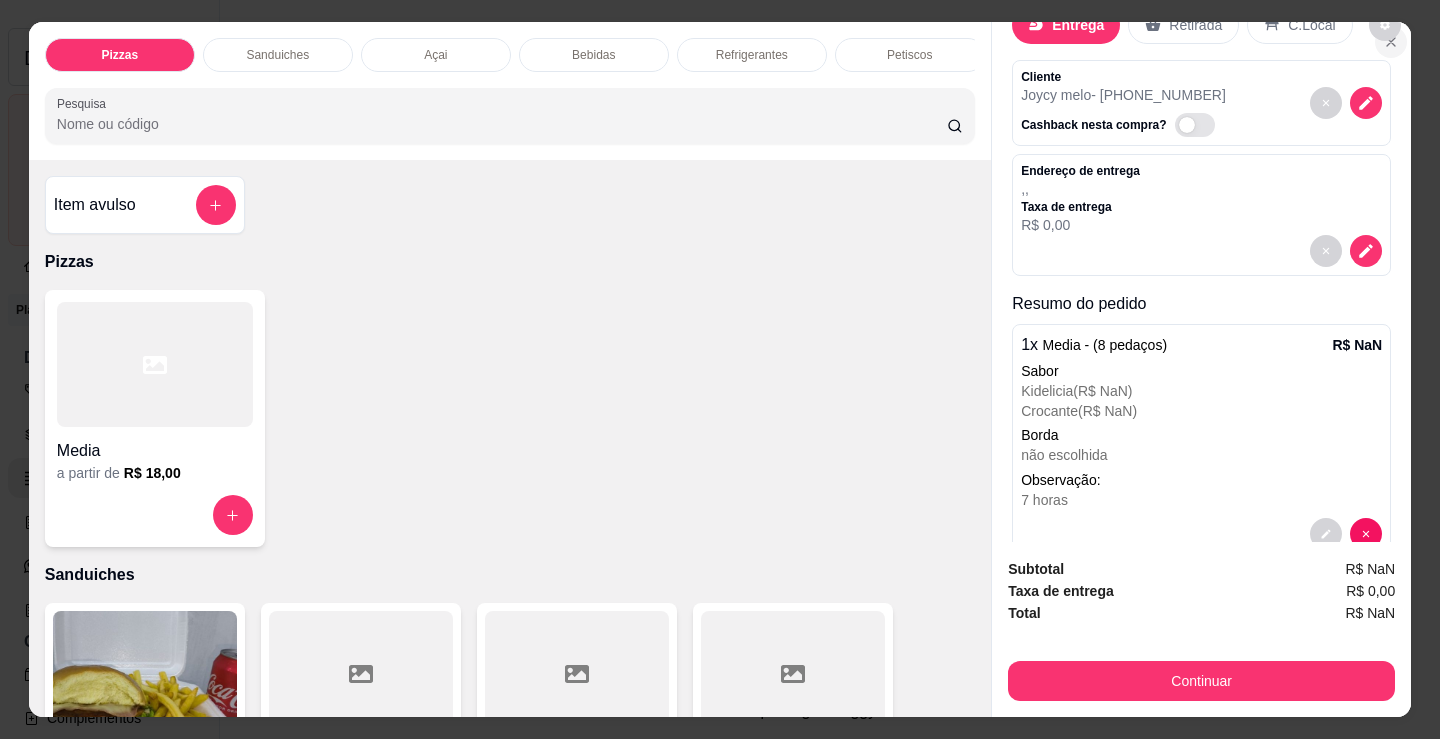 click 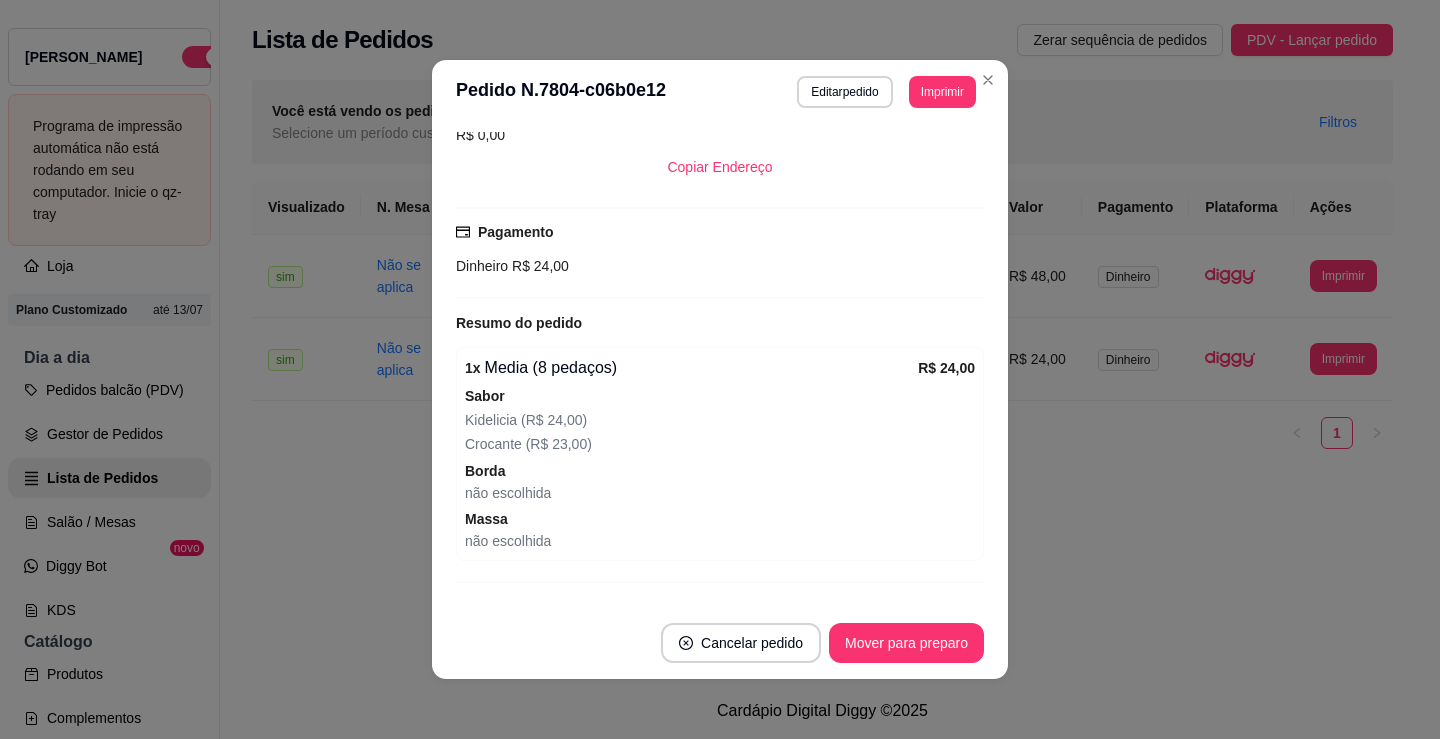 scroll, scrollTop: 482, scrollLeft: 0, axis: vertical 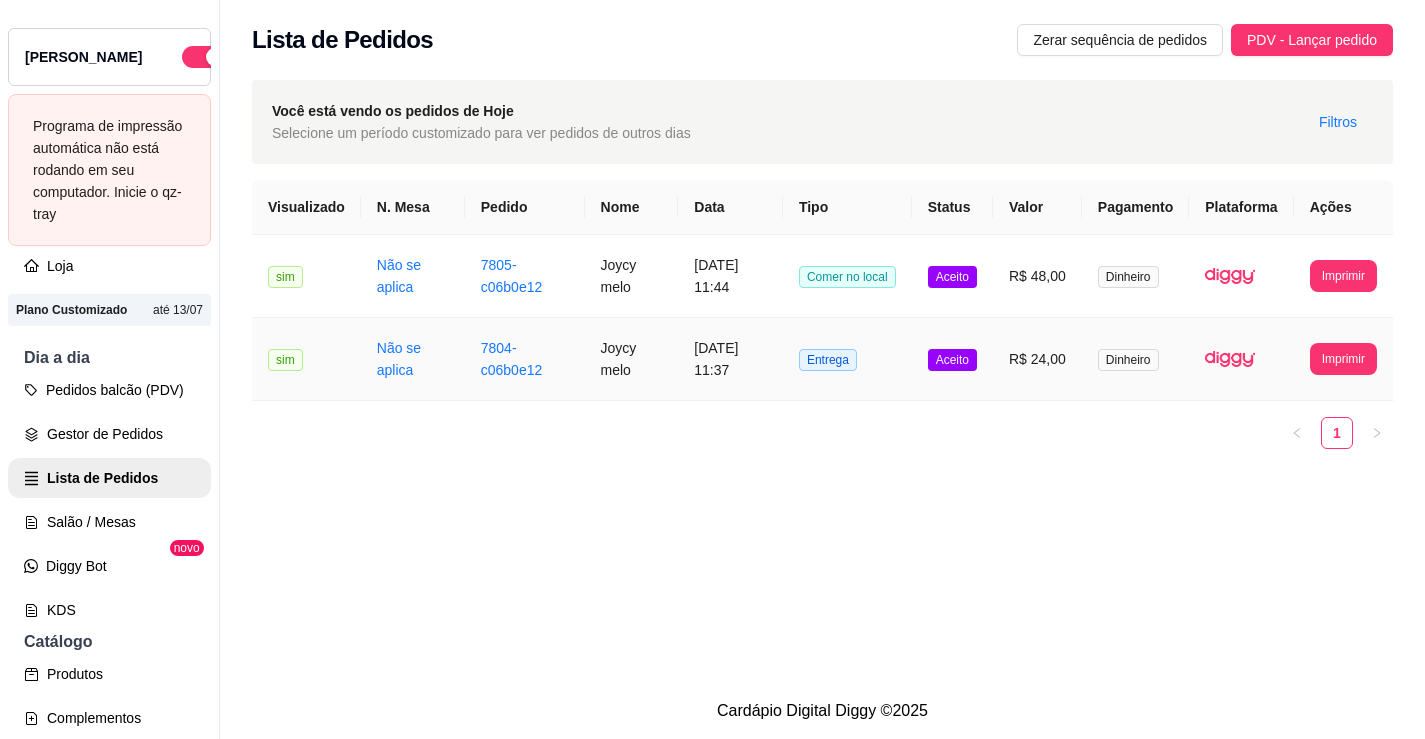 click on "7804-c06b0e12" at bounding box center [525, 359] 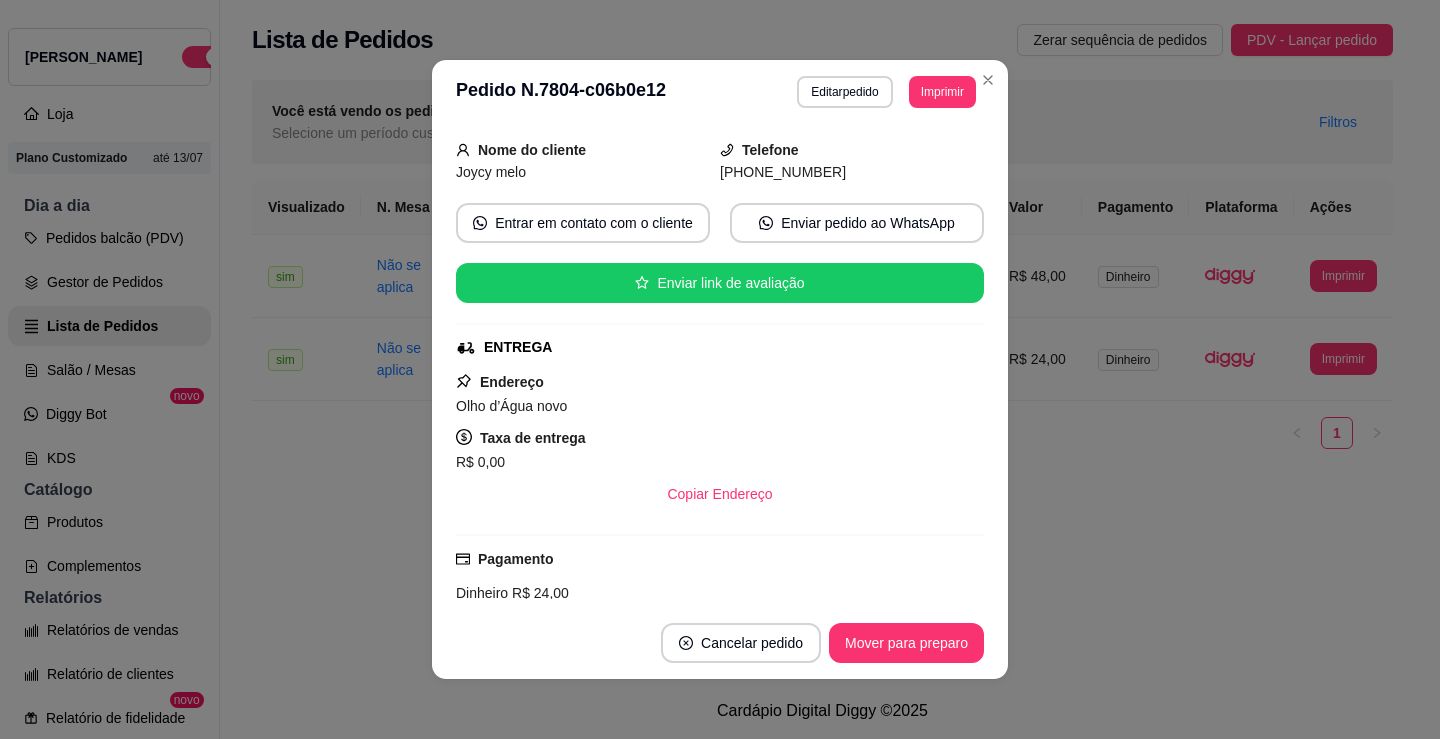 scroll, scrollTop: 0, scrollLeft: 0, axis: both 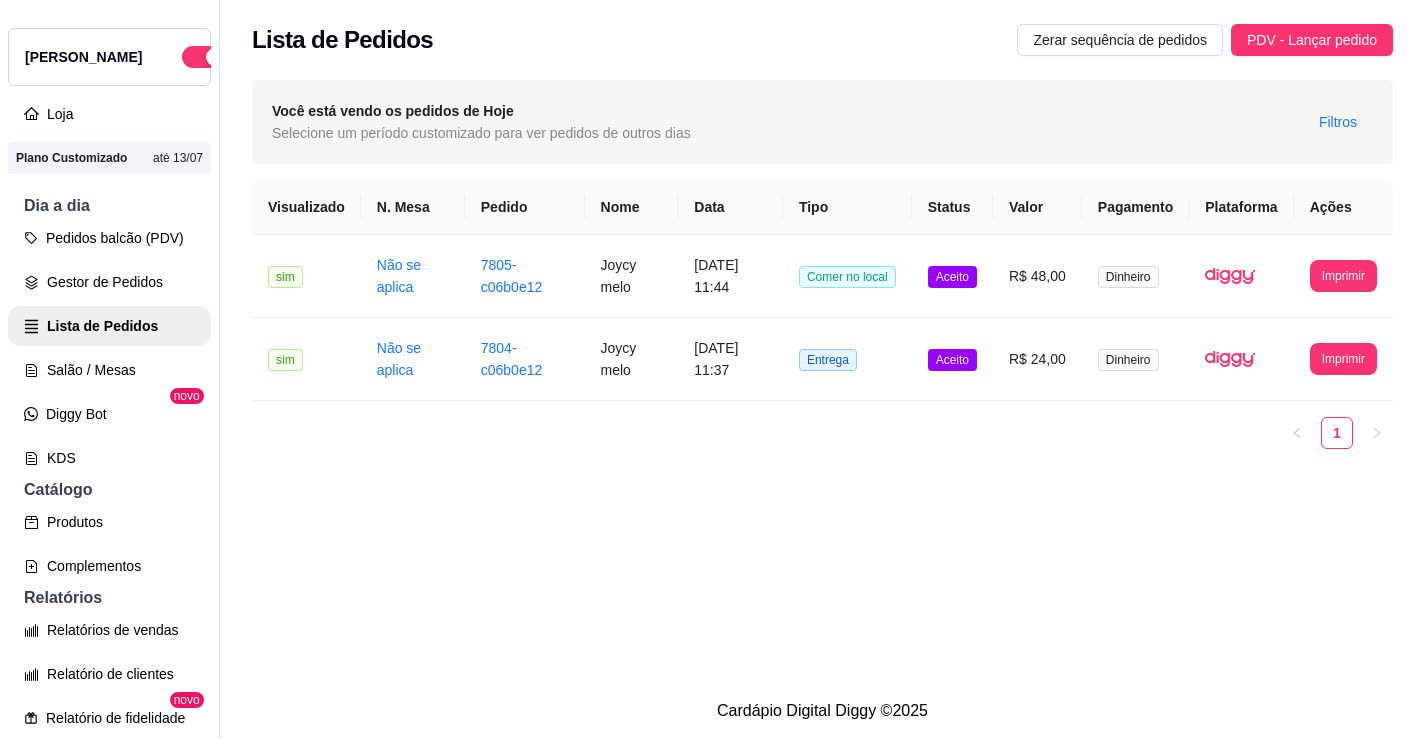 drag, startPoint x: 430, startPoint y: 517, endPoint x: 383, endPoint y: 481, distance: 59.20304 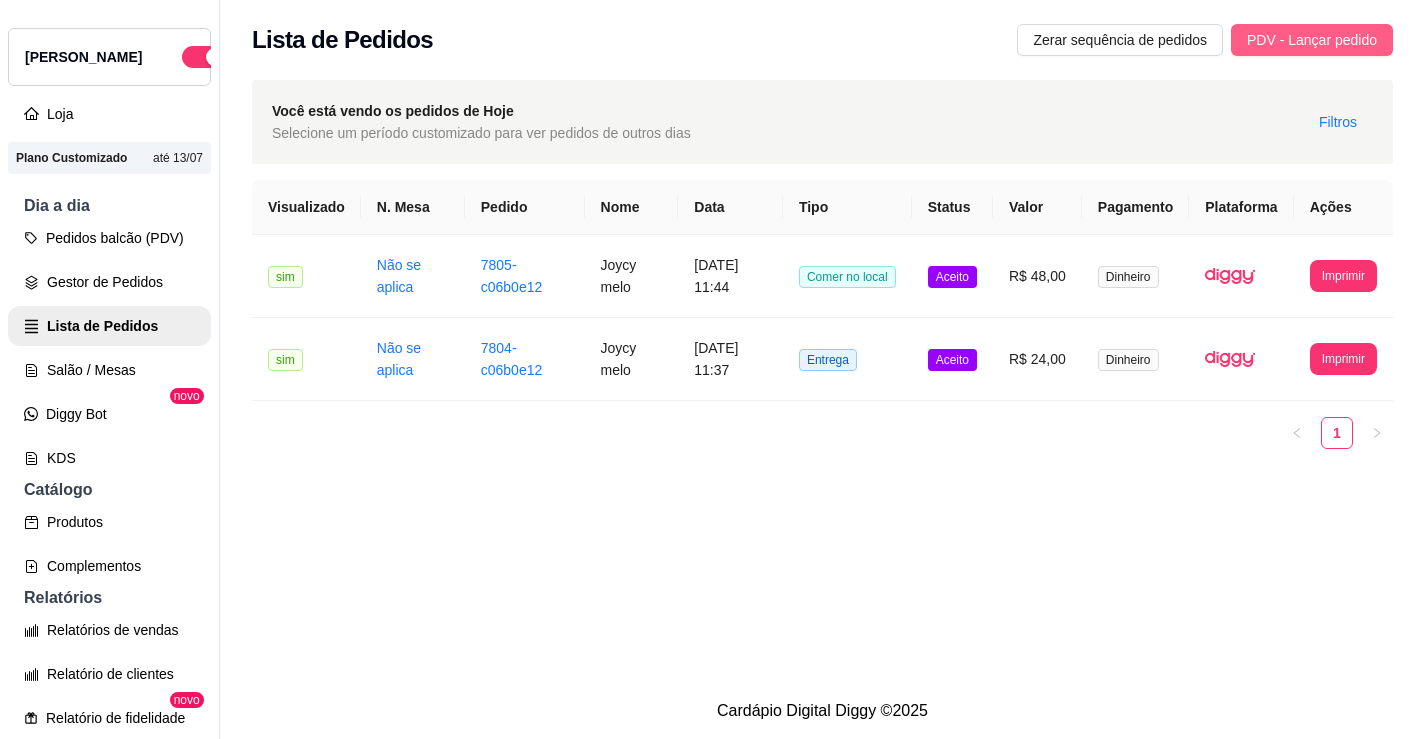 click on "PDV - Lançar pedido" at bounding box center (1312, 40) 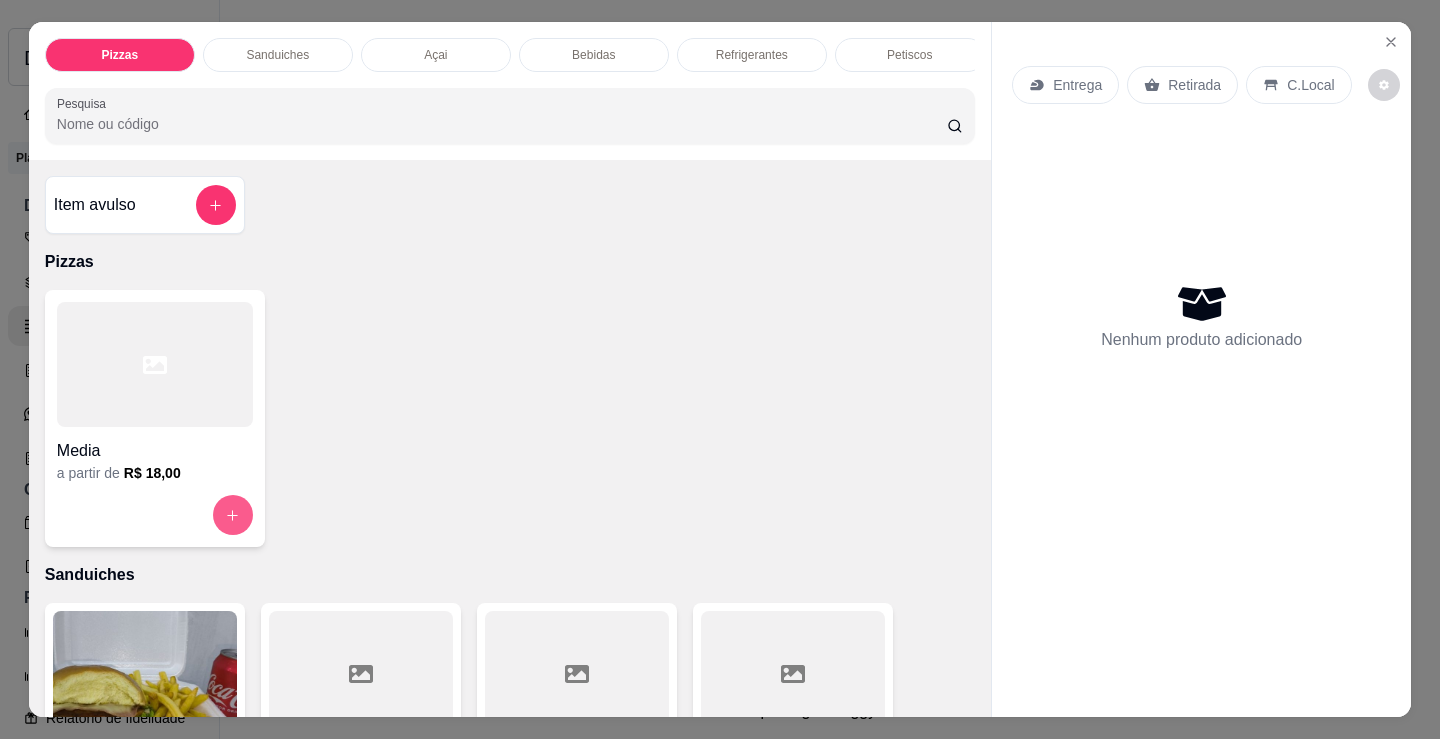 click 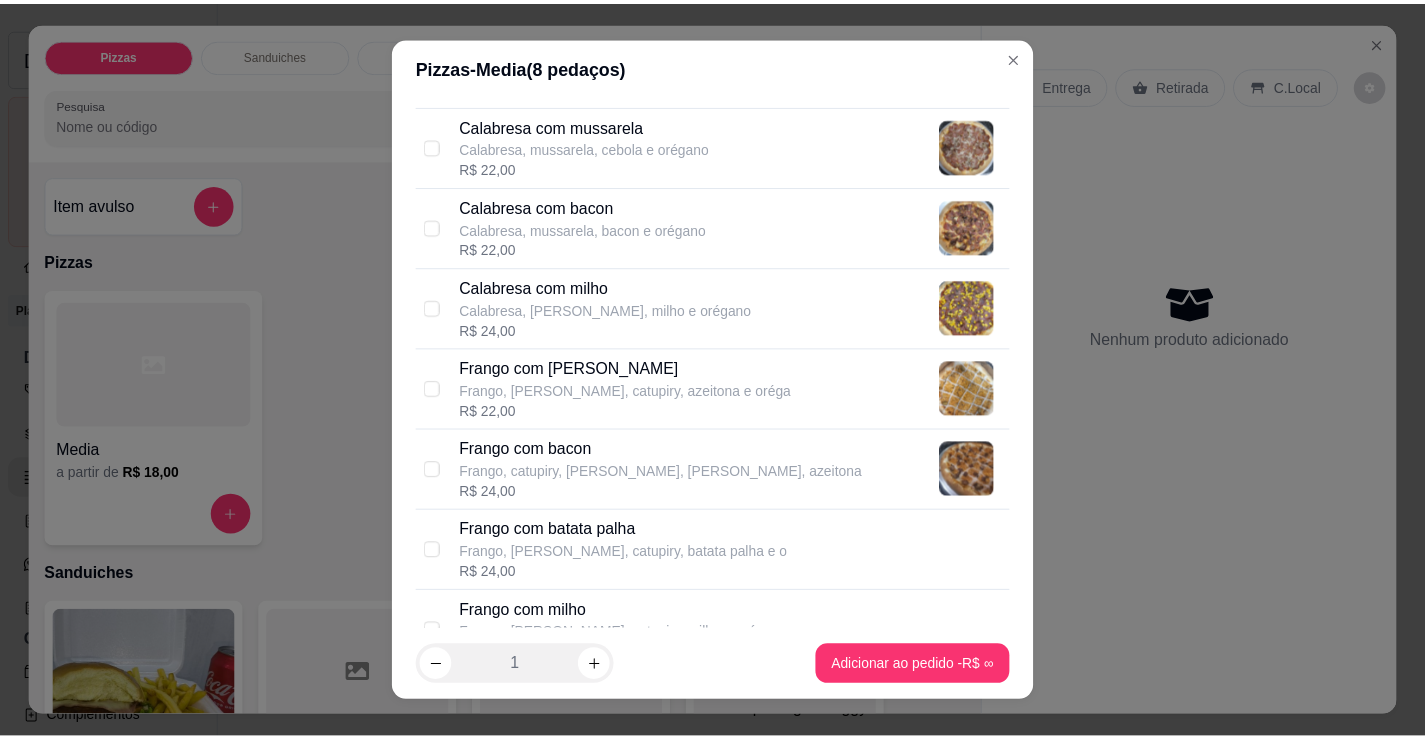 scroll, scrollTop: 400, scrollLeft: 0, axis: vertical 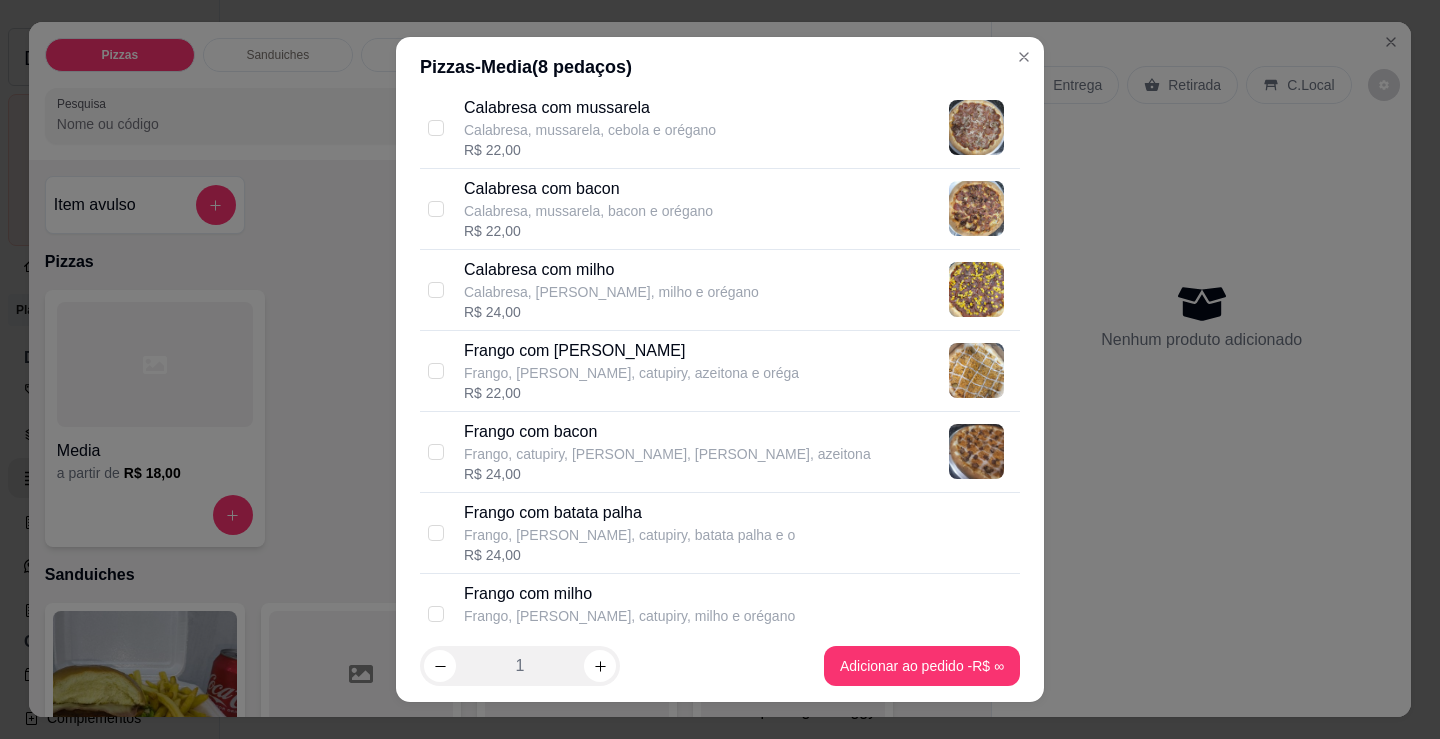 click on "Frango com [PERSON_NAME]" at bounding box center (631, 351) 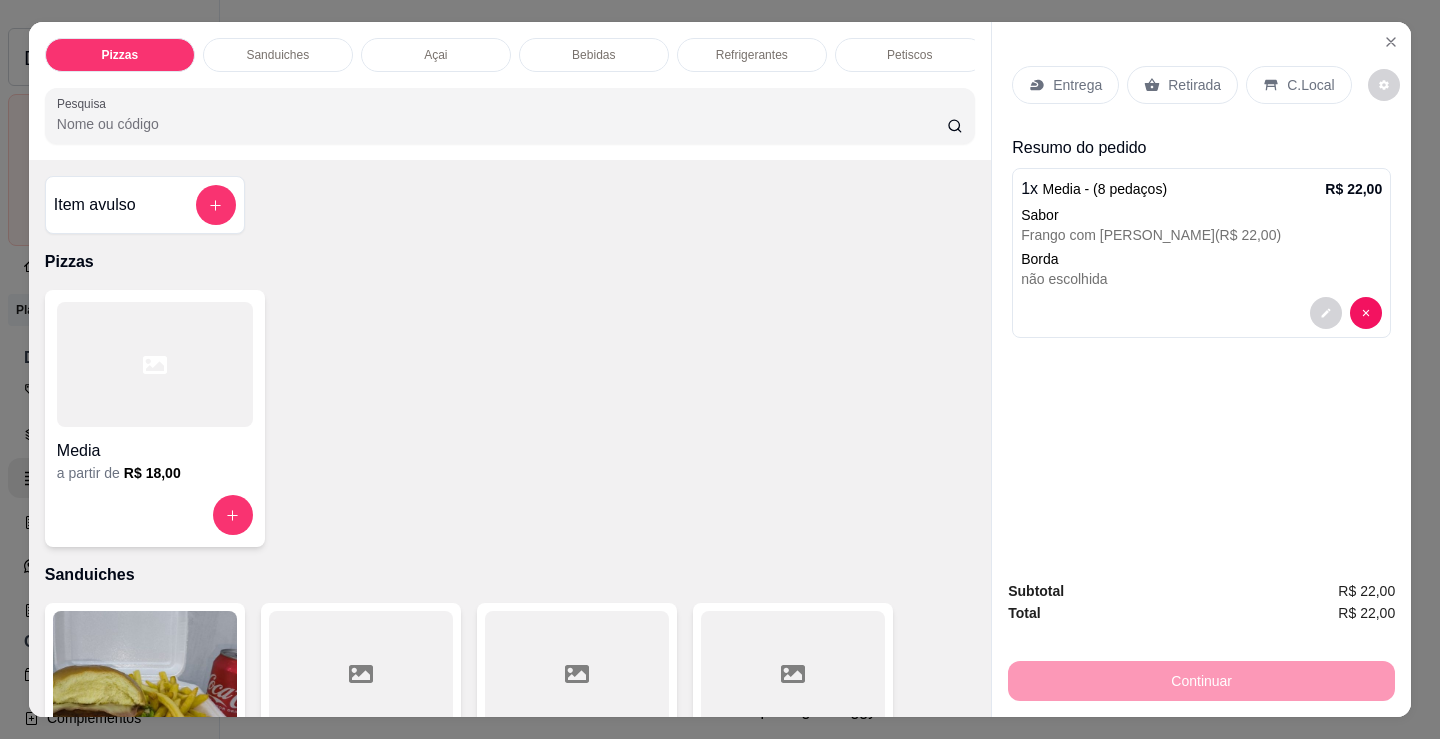 click on "Retirada" at bounding box center [1182, 85] 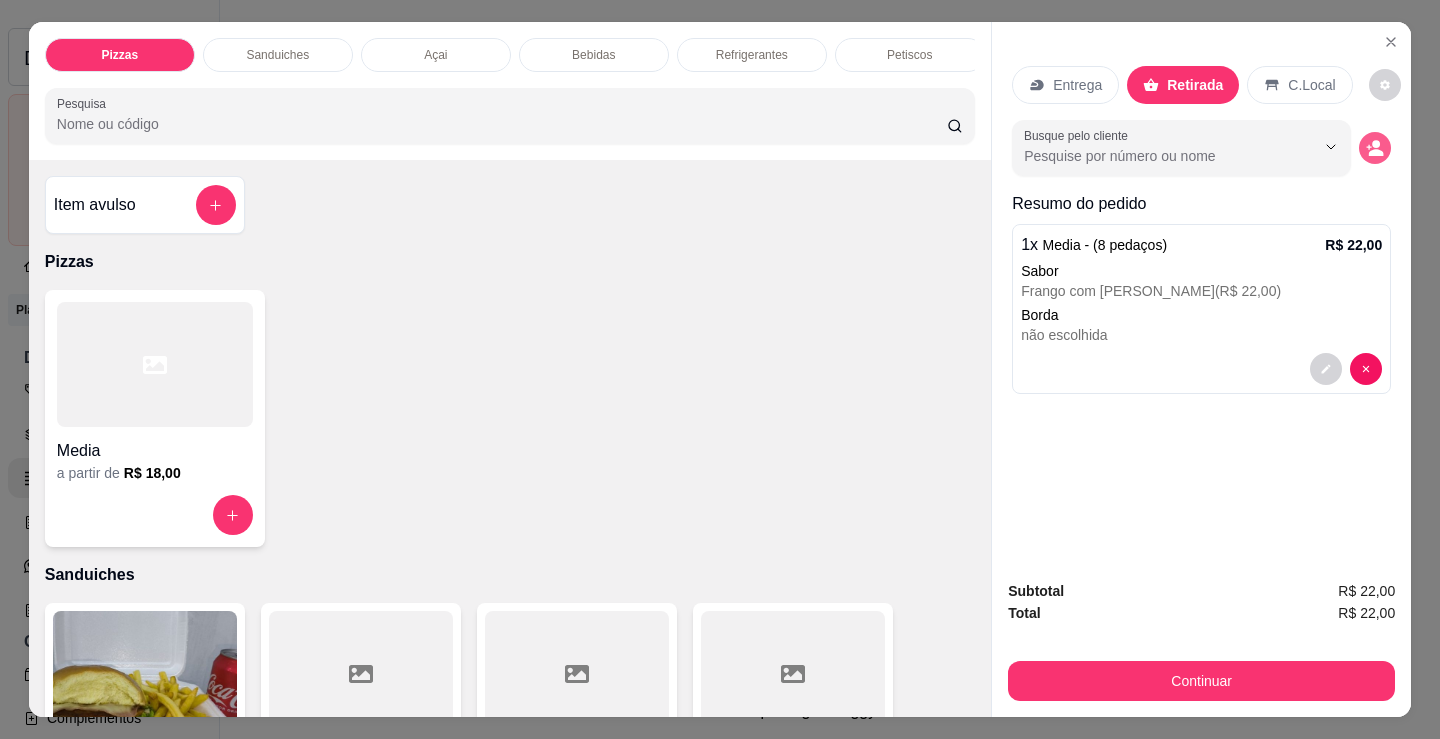 click at bounding box center [1375, 148] 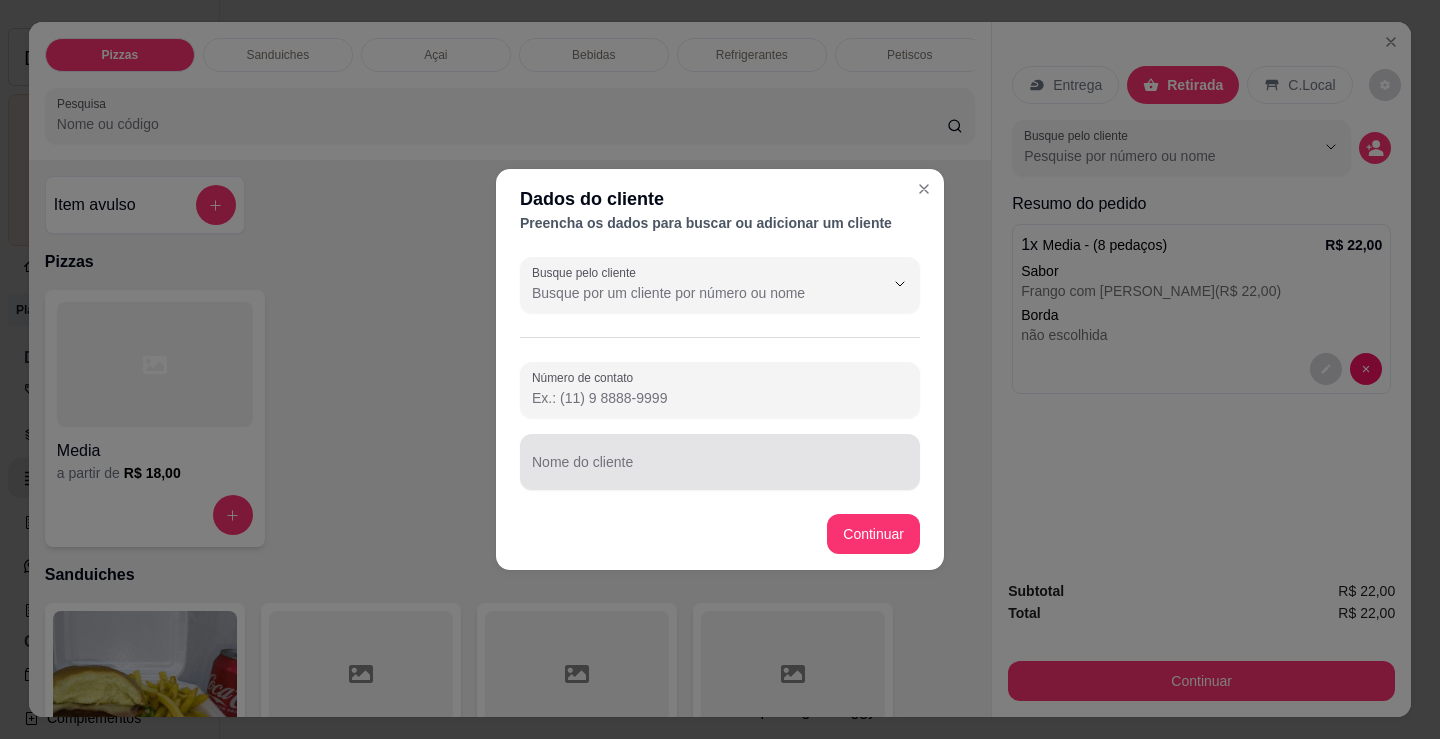 click at bounding box center [720, 462] 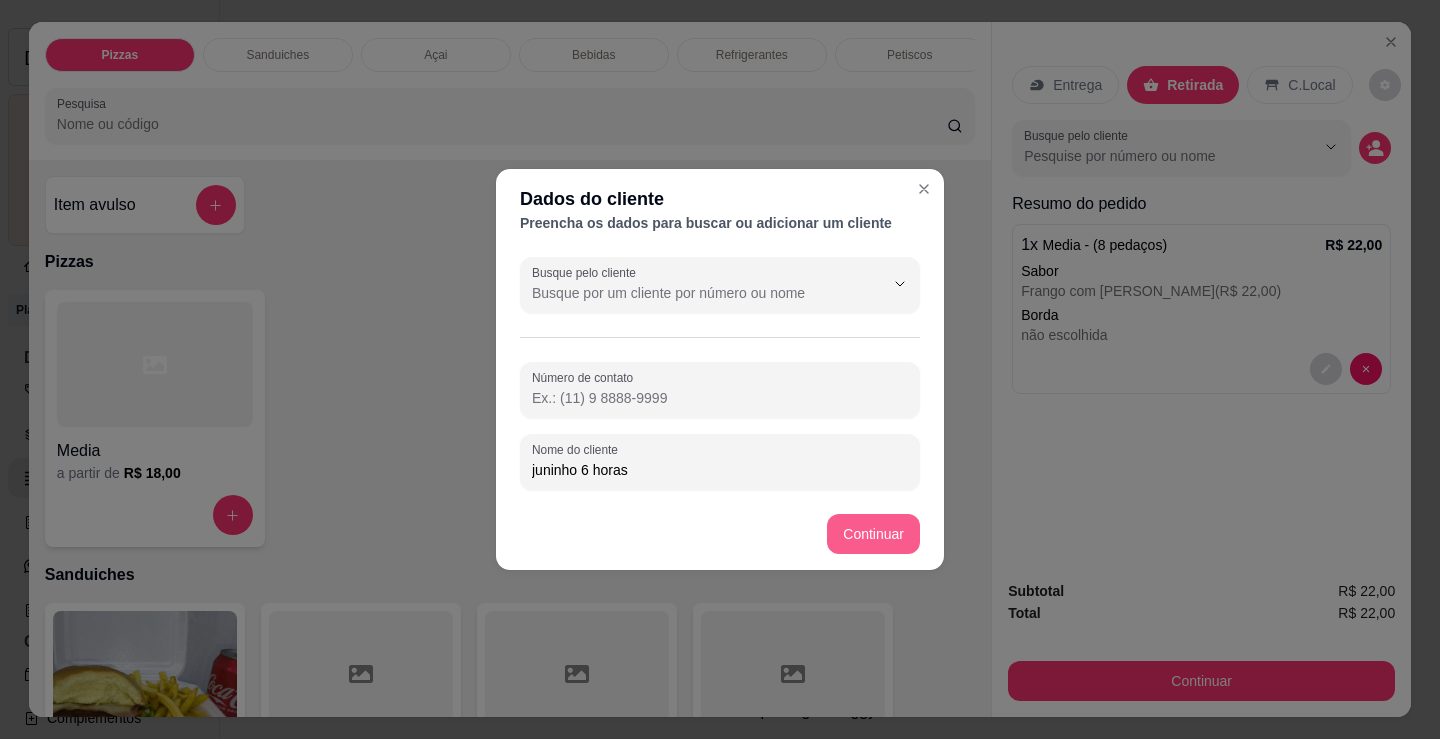 type on "juninho 6 horas" 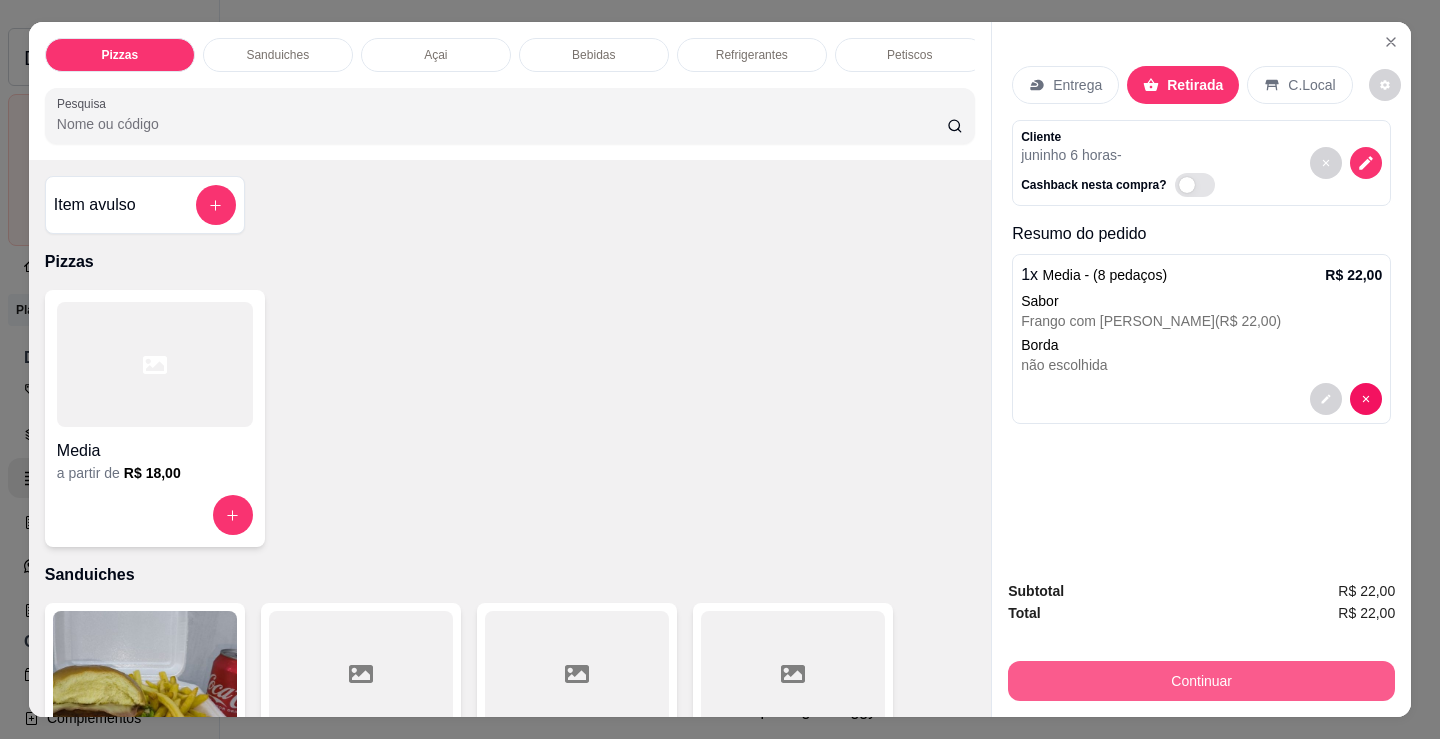click on "Continuar" at bounding box center (1201, 681) 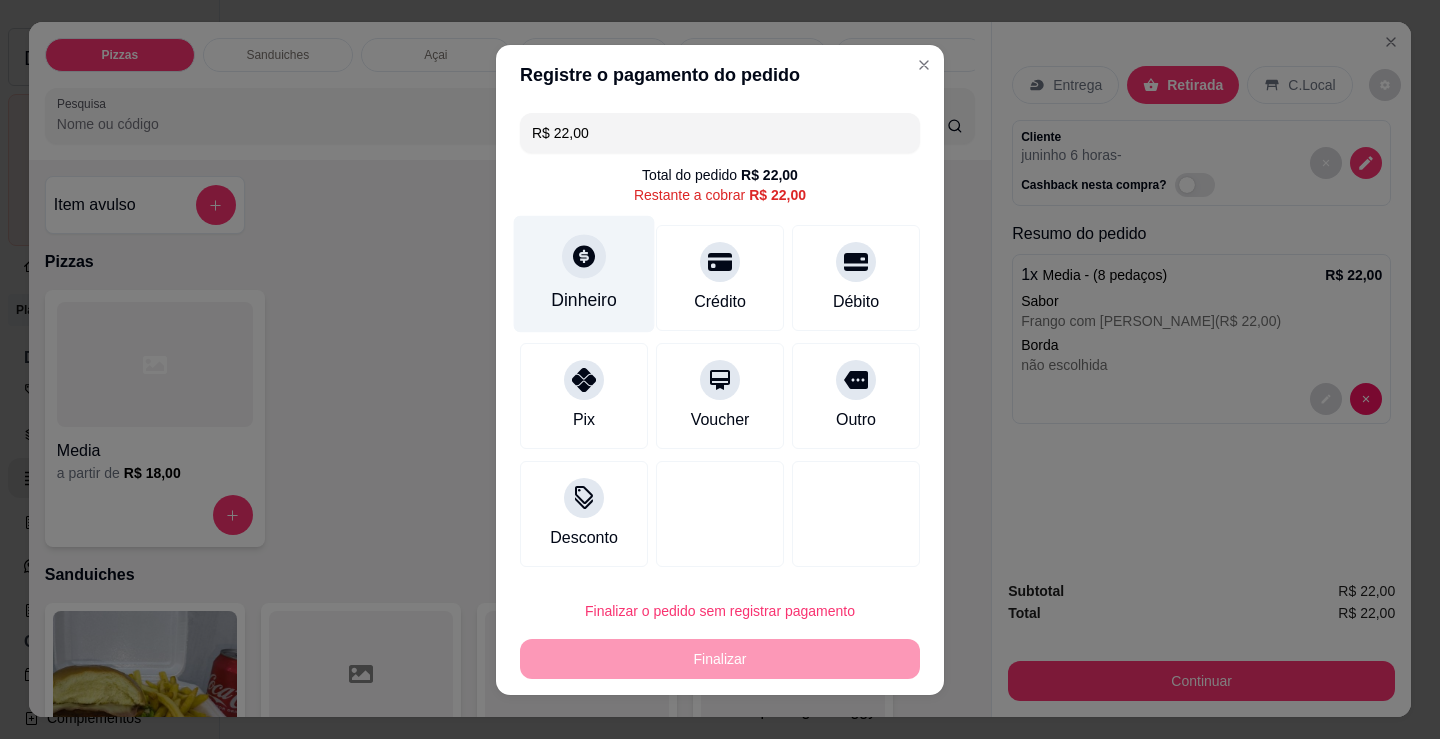 click on "Dinheiro" at bounding box center [584, 300] 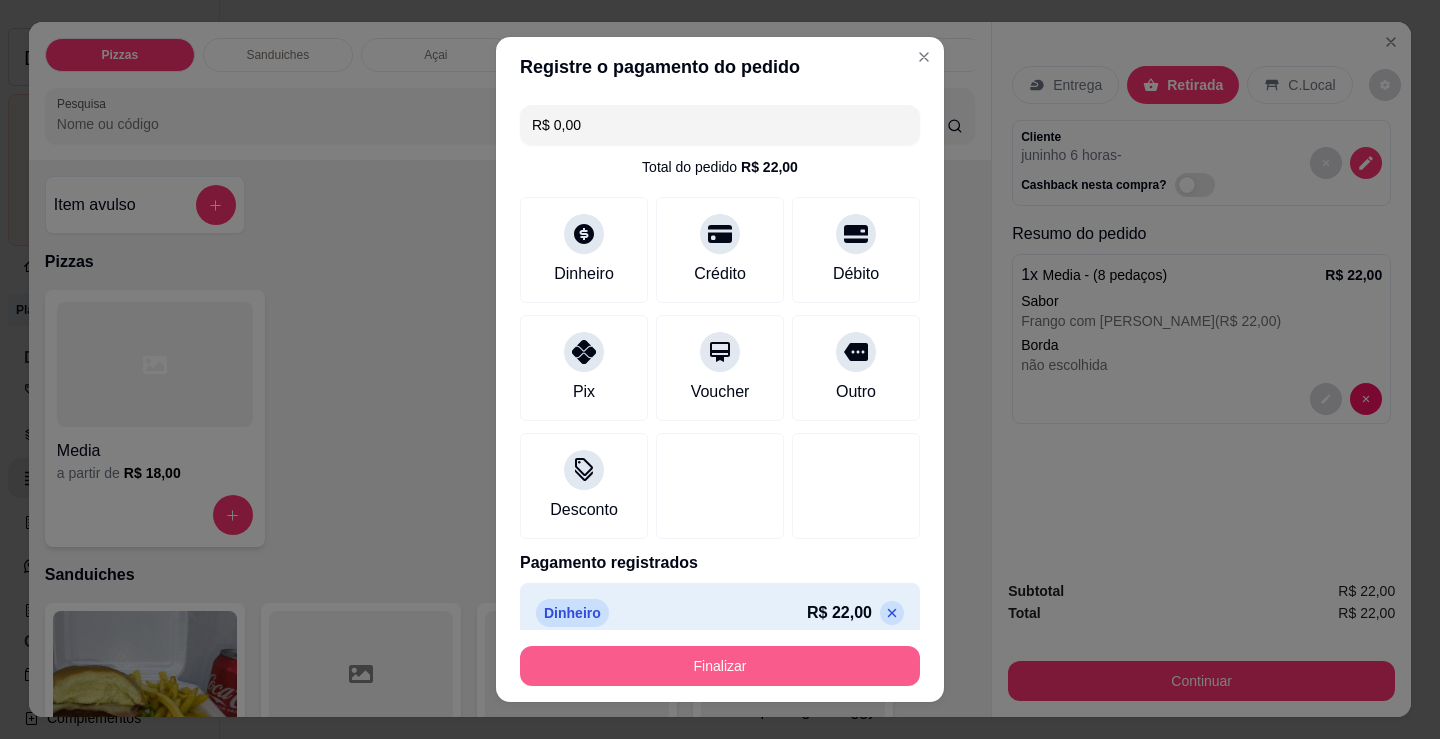 click on "Finalizar" at bounding box center (720, 666) 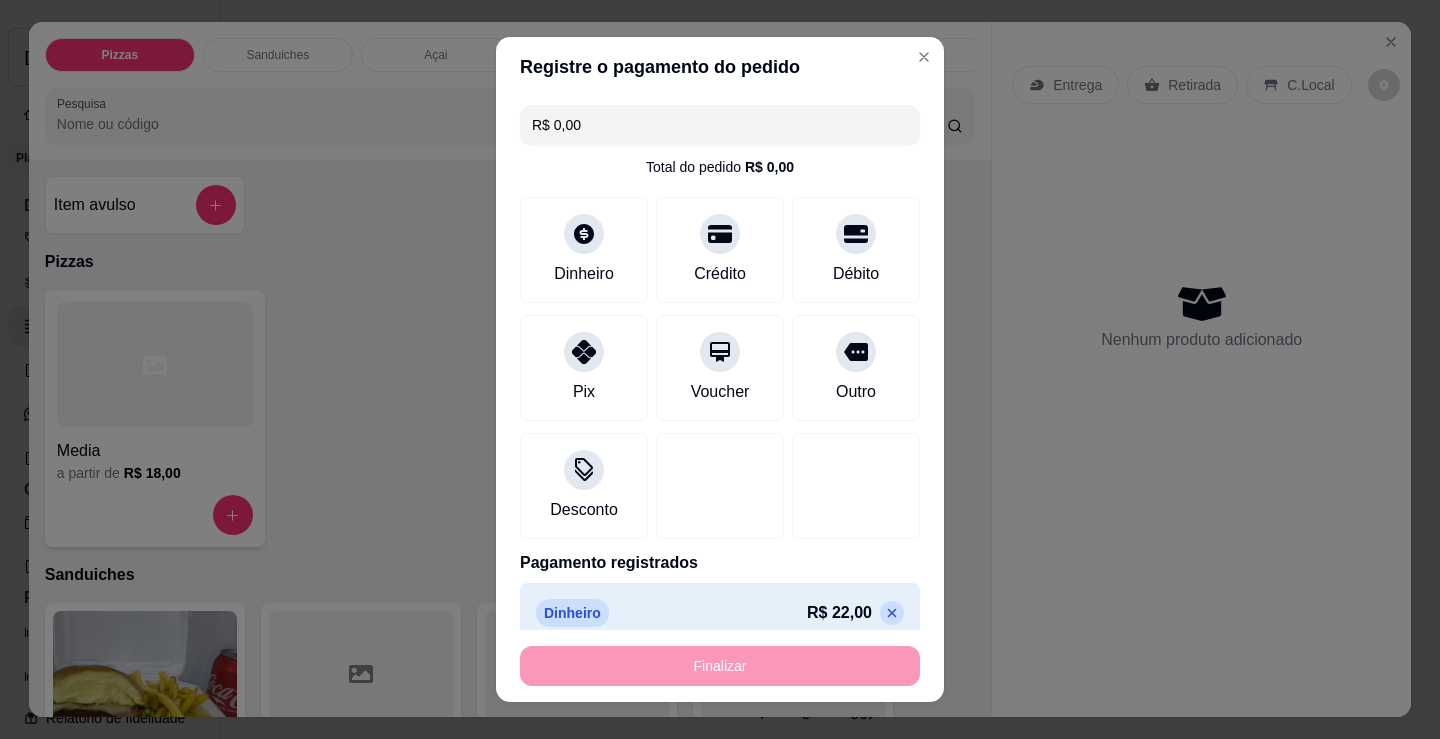 type on "-R$ 22,00" 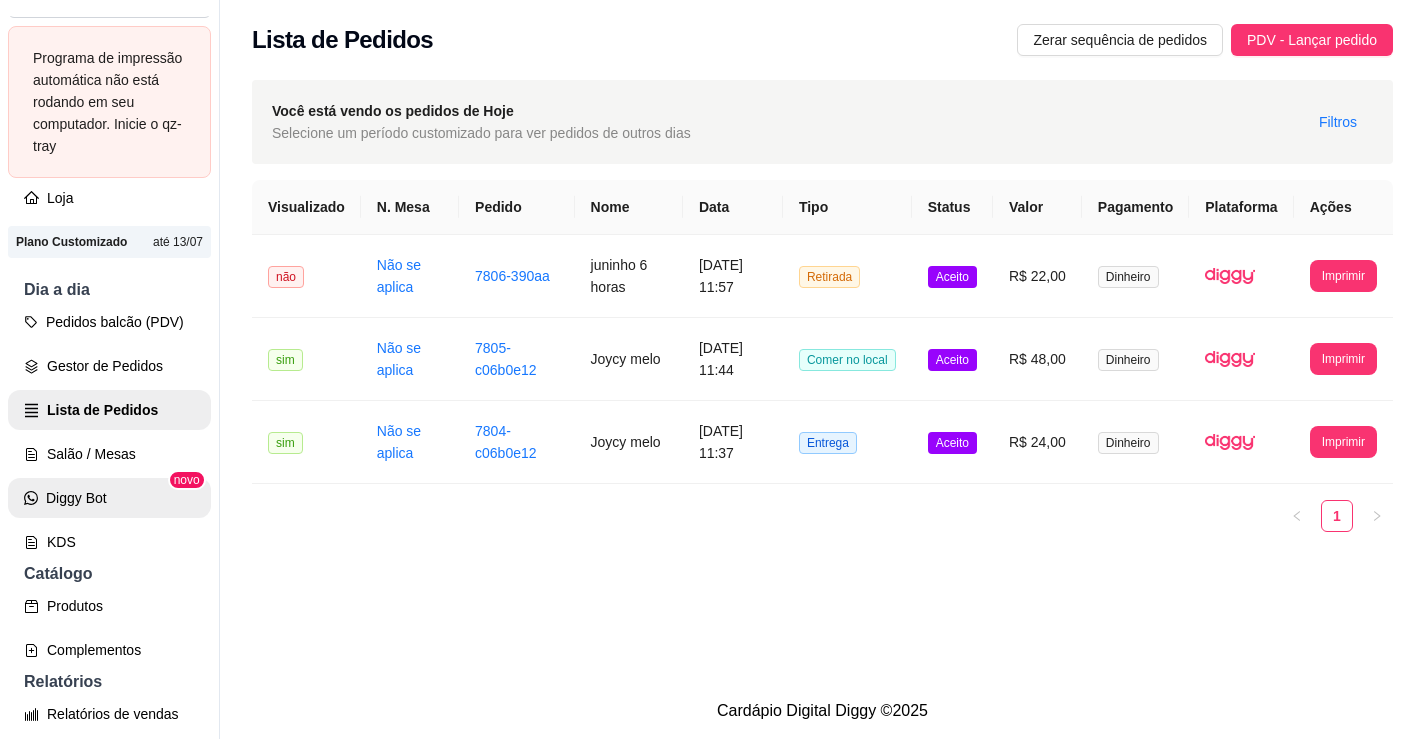 scroll, scrollTop: 148, scrollLeft: 0, axis: vertical 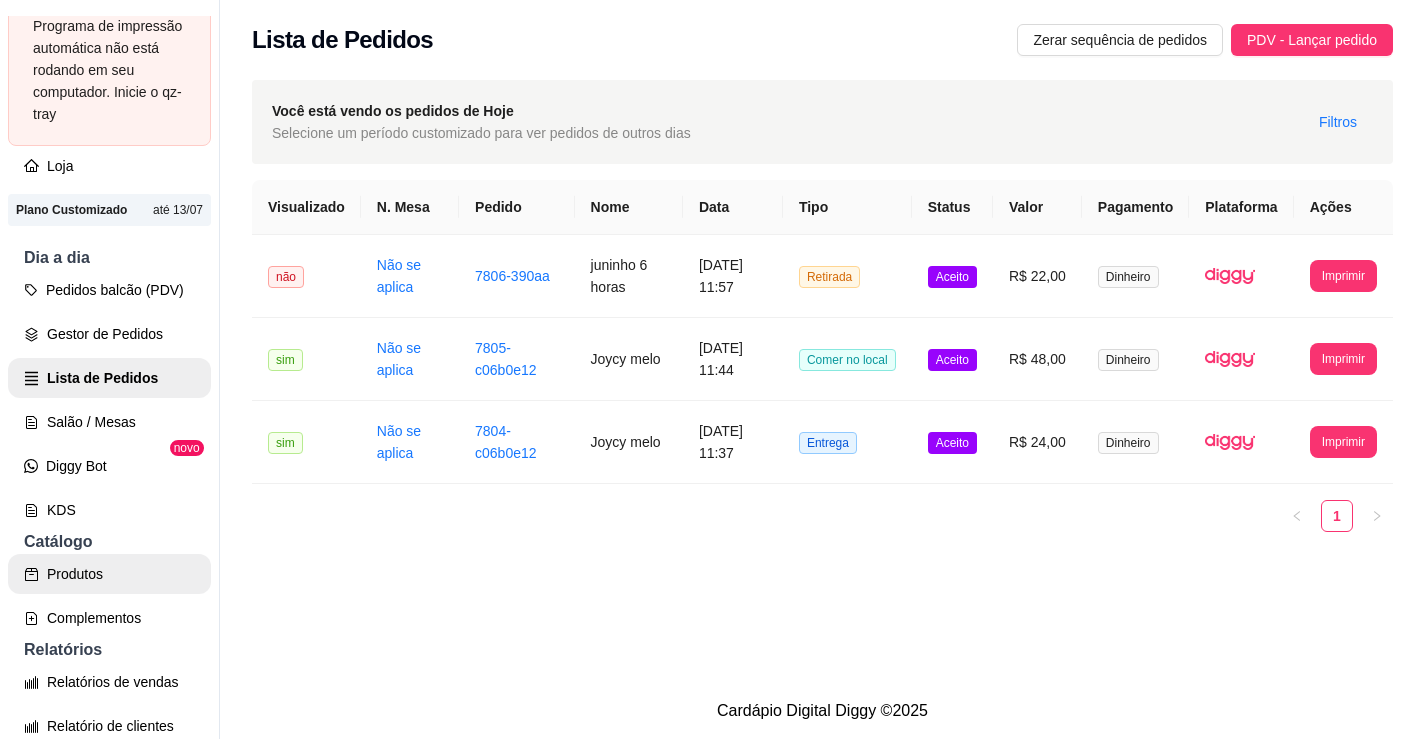 click on "Produtos" at bounding box center [109, 574] 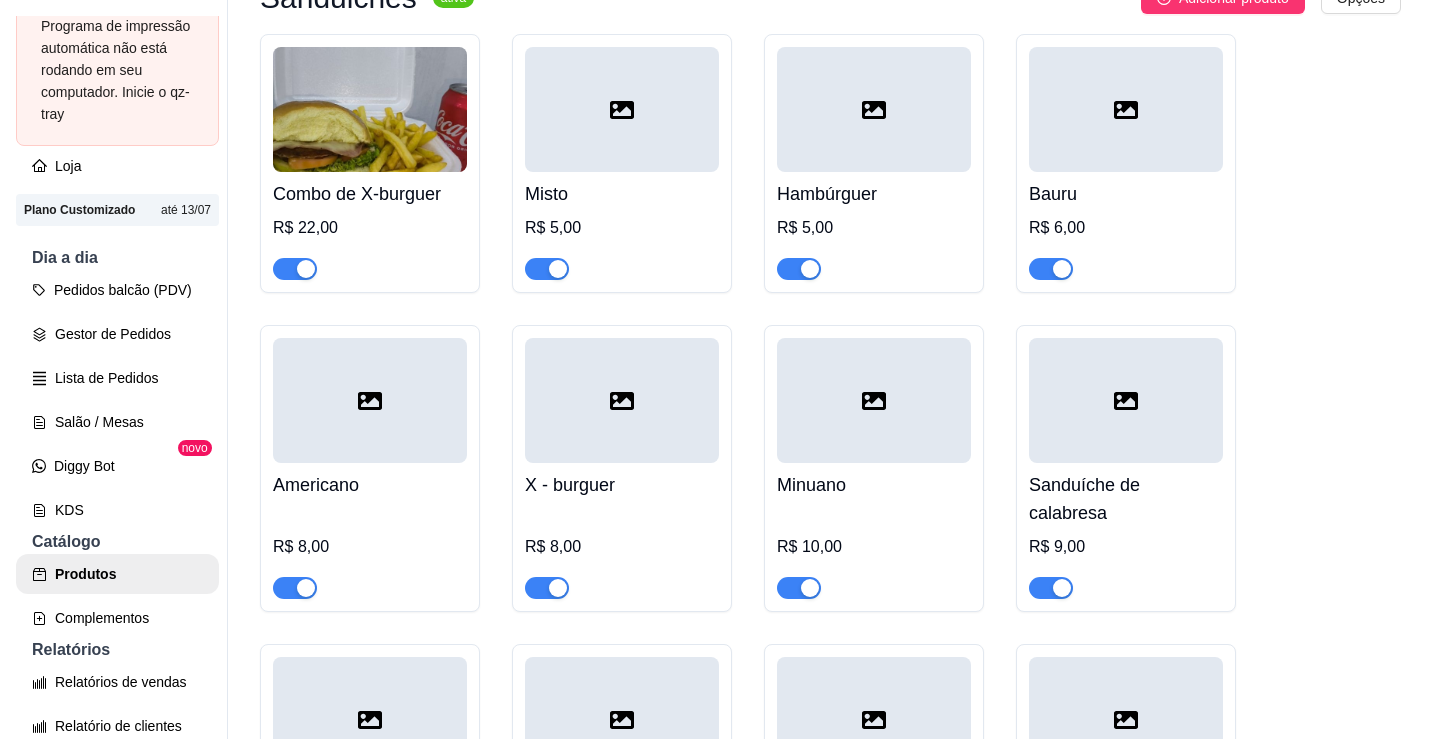 scroll, scrollTop: 1900, scrollLeft: 0, axis: vertical 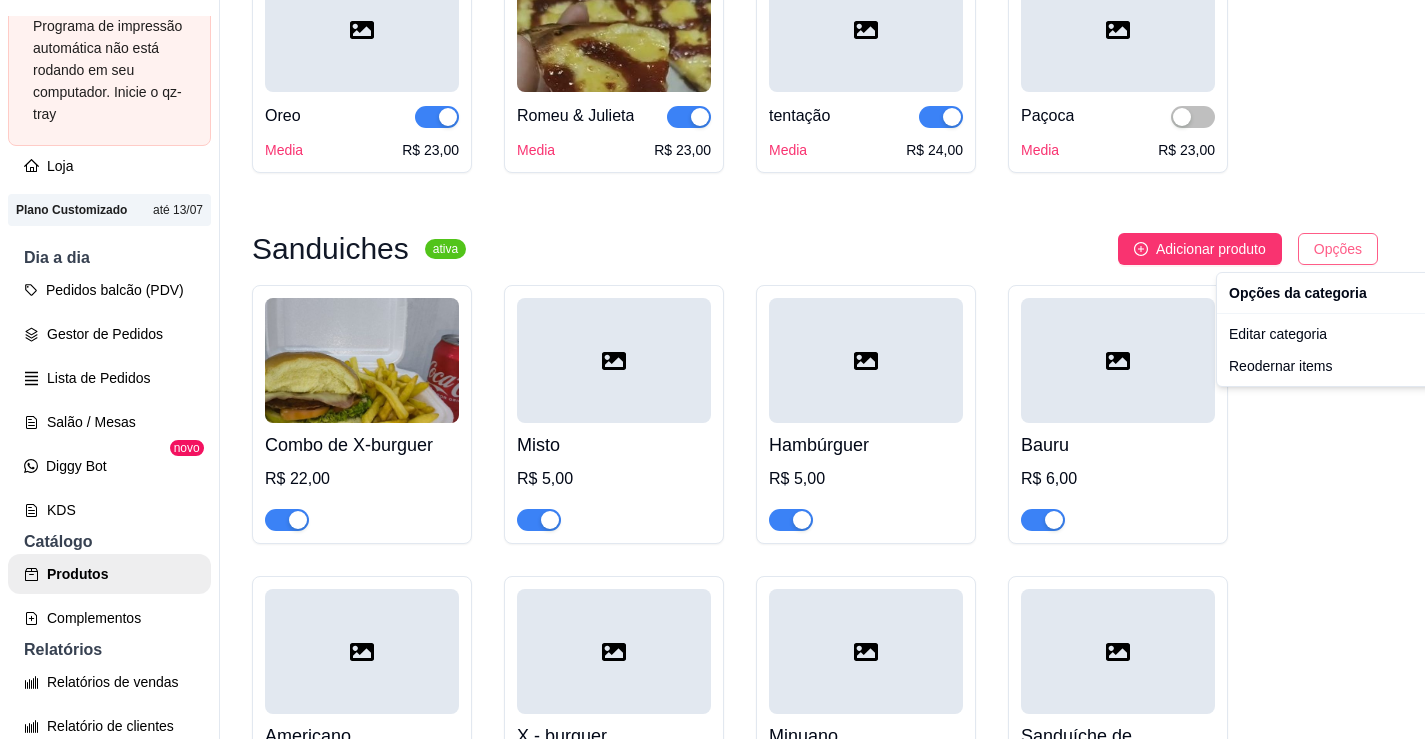 click on "D Diêgo Pizzas ... Loja Aberta Programa de impressão automática não está rodando em seu computador. Inicie o qz-tray Loja Plano Customizado até 13/07   Dia a dia Pedidos balcão (PDV) Gestor de Pedidos Lista de Pedidos Salão / Mesas Diggy Bot novo KDS Catálogo Produtos Complementos Relatórios Relatórios de vendas Relatório de clientes Relatório de fidelidade novo Gerenciar Entregadores novo Nota Fiscal (NFC-e) Controle de caixa Controle de fiado Cupons Clientes Estoque Configurações Diggy Planos Precisa de ajuda? Sair Produtos Adicionar categoria Reodernar categorias Aqui você cadastra e gerencia seu produtos e categorias Pizzas  ativa Adicionar sabor Opções Frango    Media R$ 18,00 Calabresa    Media R$ 18,00 Mussarela    Media R$ 18,00 Calabresa com mussarela    Media R$ 22,00 Calabresa com bacon    Media R$ 22,00 Calabresa com milho    Media R$ 24,00 Frango com mussarela    Media R$ 22,00 Frango com bacon    Media R$ 24,00 Frango com batata palha    Media R$ 24,00   Media   Media" at bounding box center [712, 369] 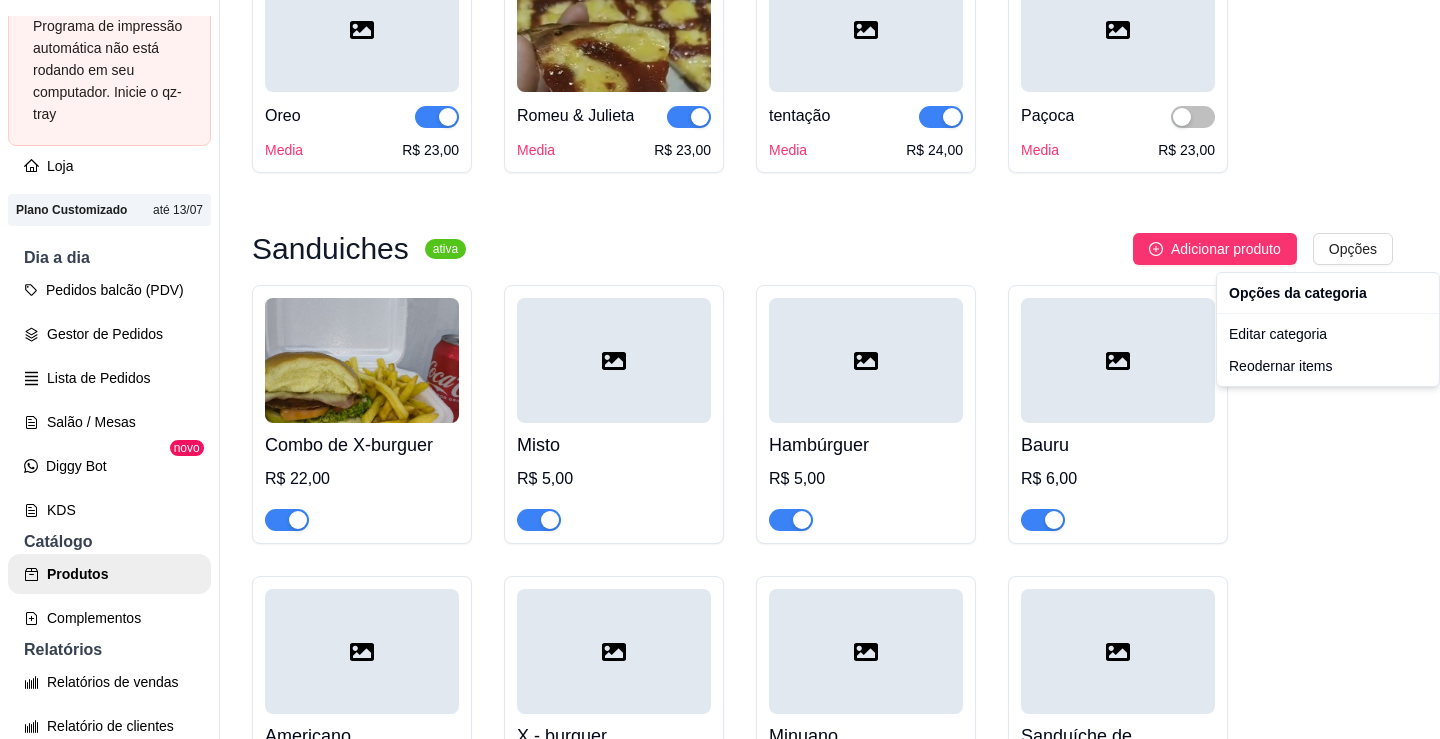 click on "D Diêgo Pizzas ... Loja Aberta Programa de impressão automática não está rodando em seu computador. Inicie o qz-tray Loja Plano Customizado até 13/07   Dia a dia Pedidos balcão (PDV) Gestor de Pedidos Lista de Pedidos Salão / Mesas Diggy Bot novo KDS Catálogo Produtos Complementos Relatórios Relatórios de vendas Relatório de clientes Relatório de fidelidade novo Gerenciar Entregadores novo Nota Fiscal (NFC-e) Controle de caixa Controle de fiado Cupons Clientes Estoque Configurações Diggy Planos Precisa de ajuda? Sair Produtos Adicionar categoria Reodernar categorias Aqui você cadastra e gerencia seu produtos e categorias Pizzas  ativa Adicionar sabor Opções Frango    Media R$ 18,00 Calabresa    Media R$ 18,00 Mussarela    Media R$ 18,00 Calabresa com mussarela    Media R$ 22,00 Calabresa com bacon    Media R$ 22,00 Calabresa com milho    Media R$ 24,00 Frango com mussarela    Media R$ 22,00 Frango com bacon    Media R$ 24,00 Frango com batata palha    Media R$ 24,00   Media   Media" at bounding box center (720, 369) 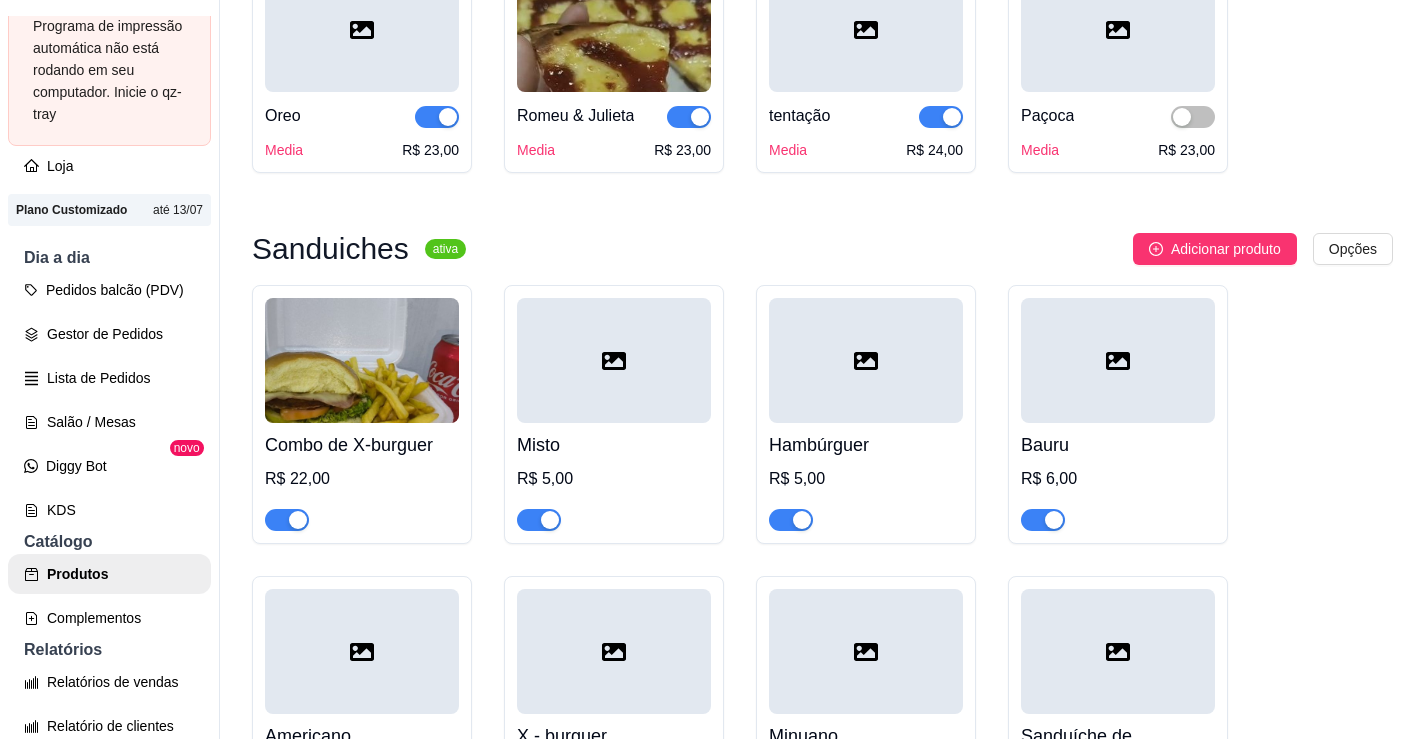 click at bounding box center (614, 360) 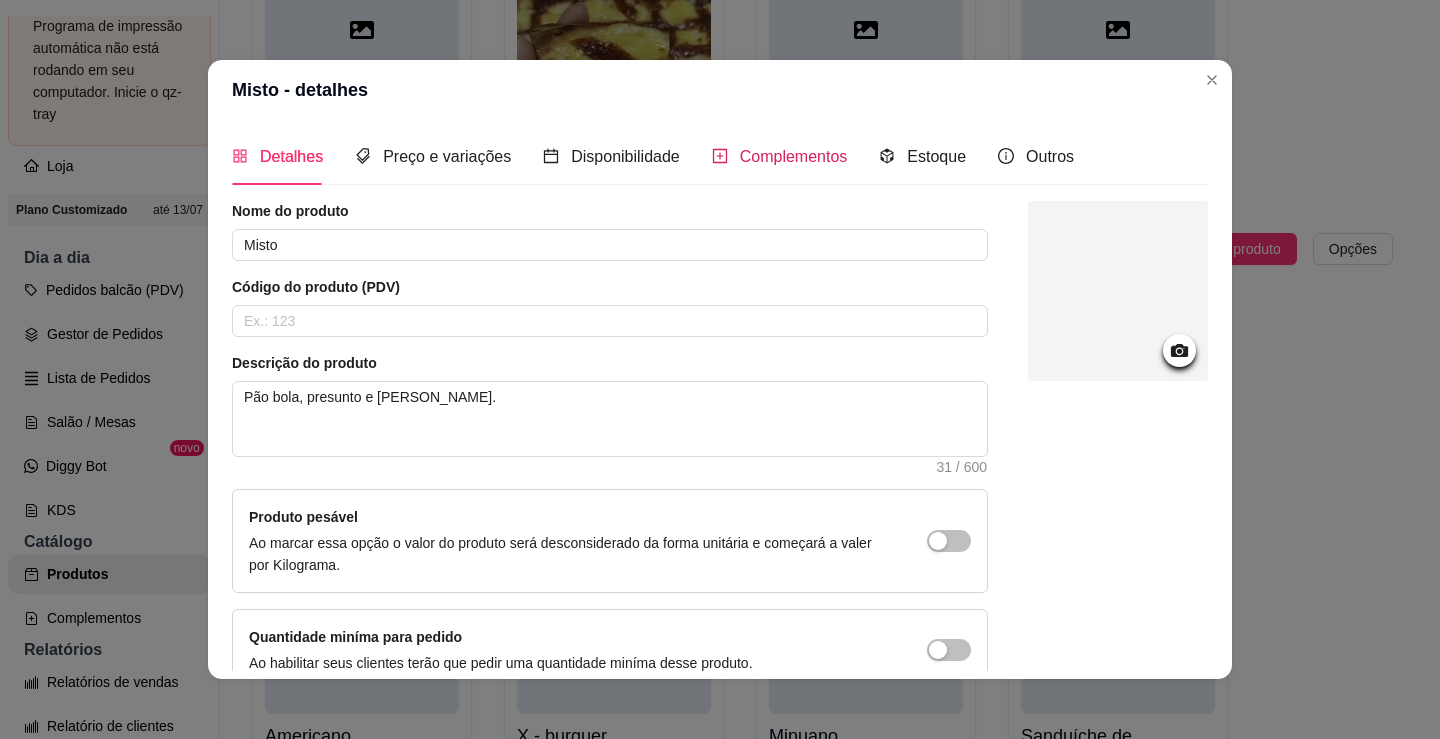 click on "Complementos" at bounding box center [794, 156] 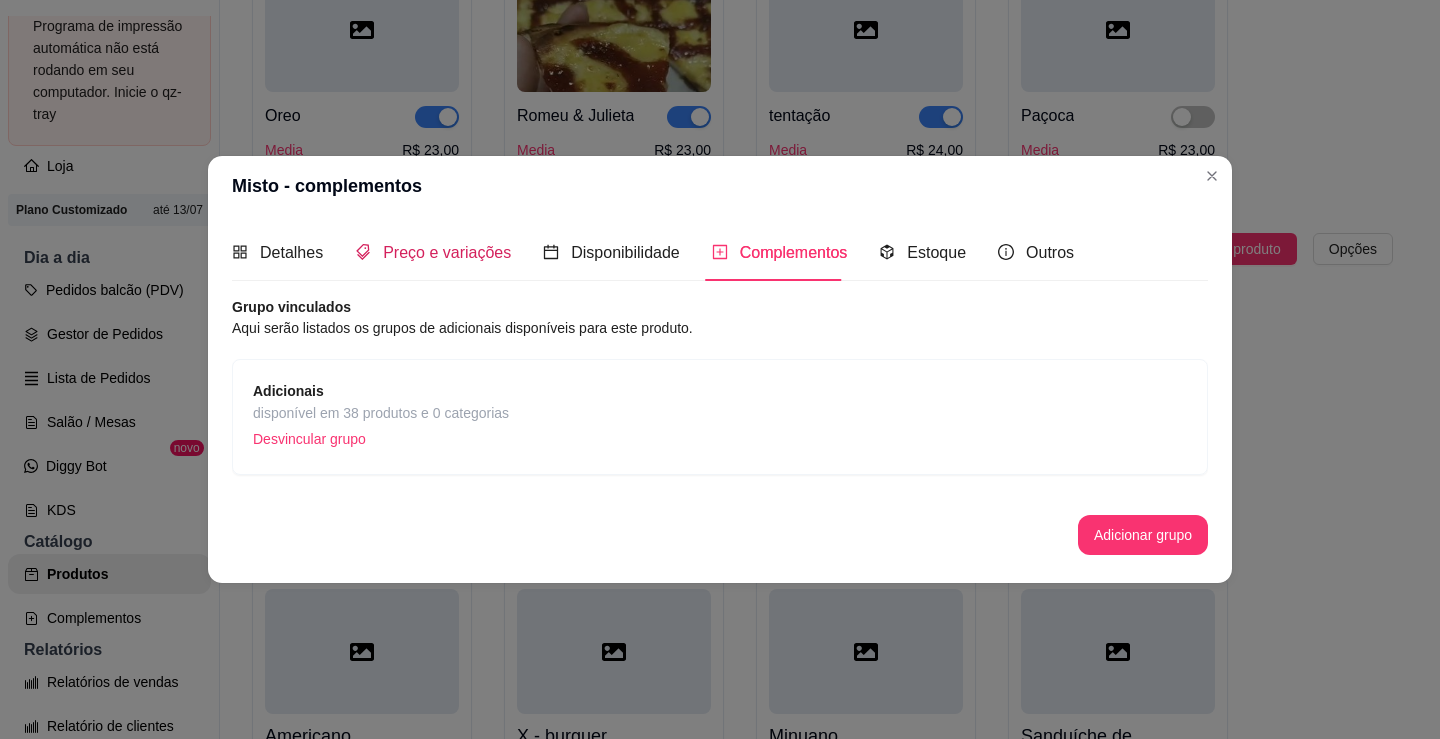 click on "Preço e variações" at bounding box center (447, 252) 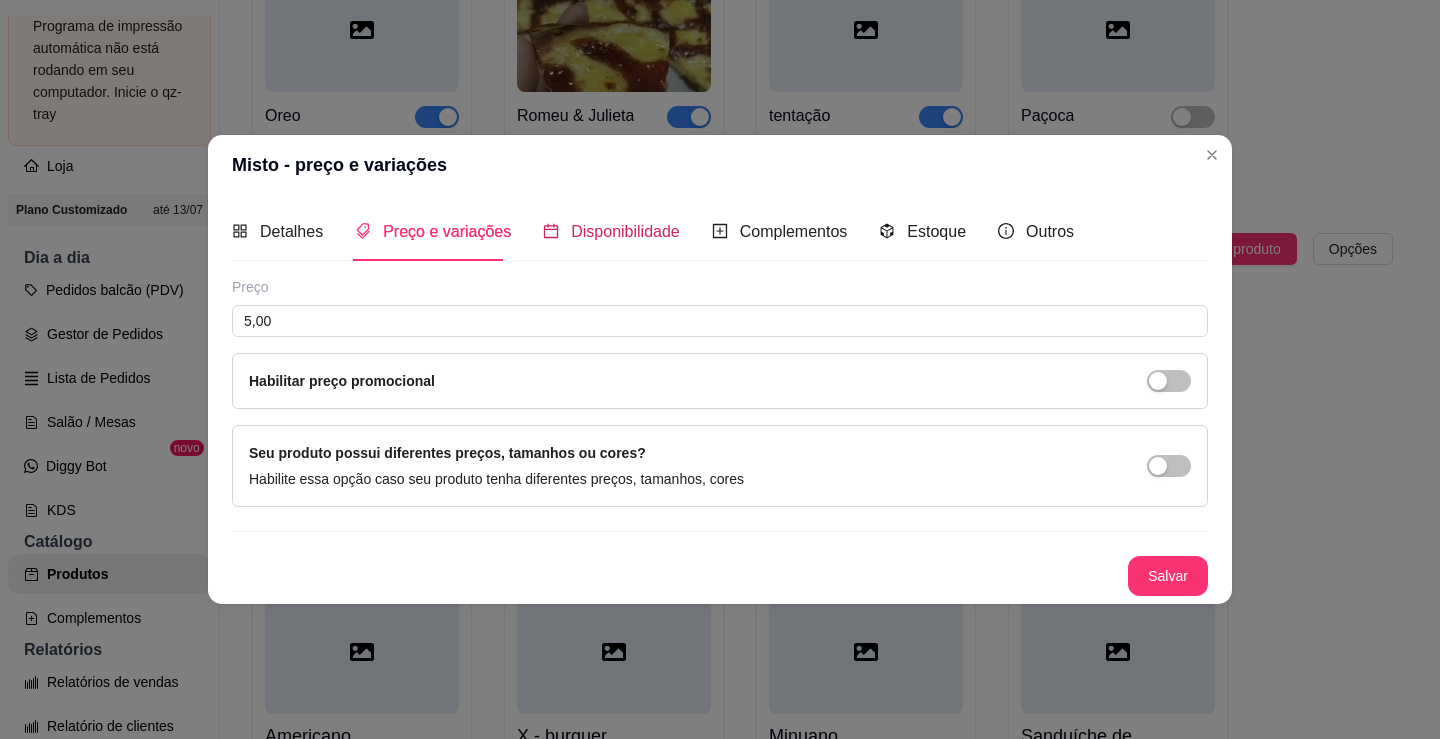 click on "Disponibilidade" at bounding box center (625, 231) 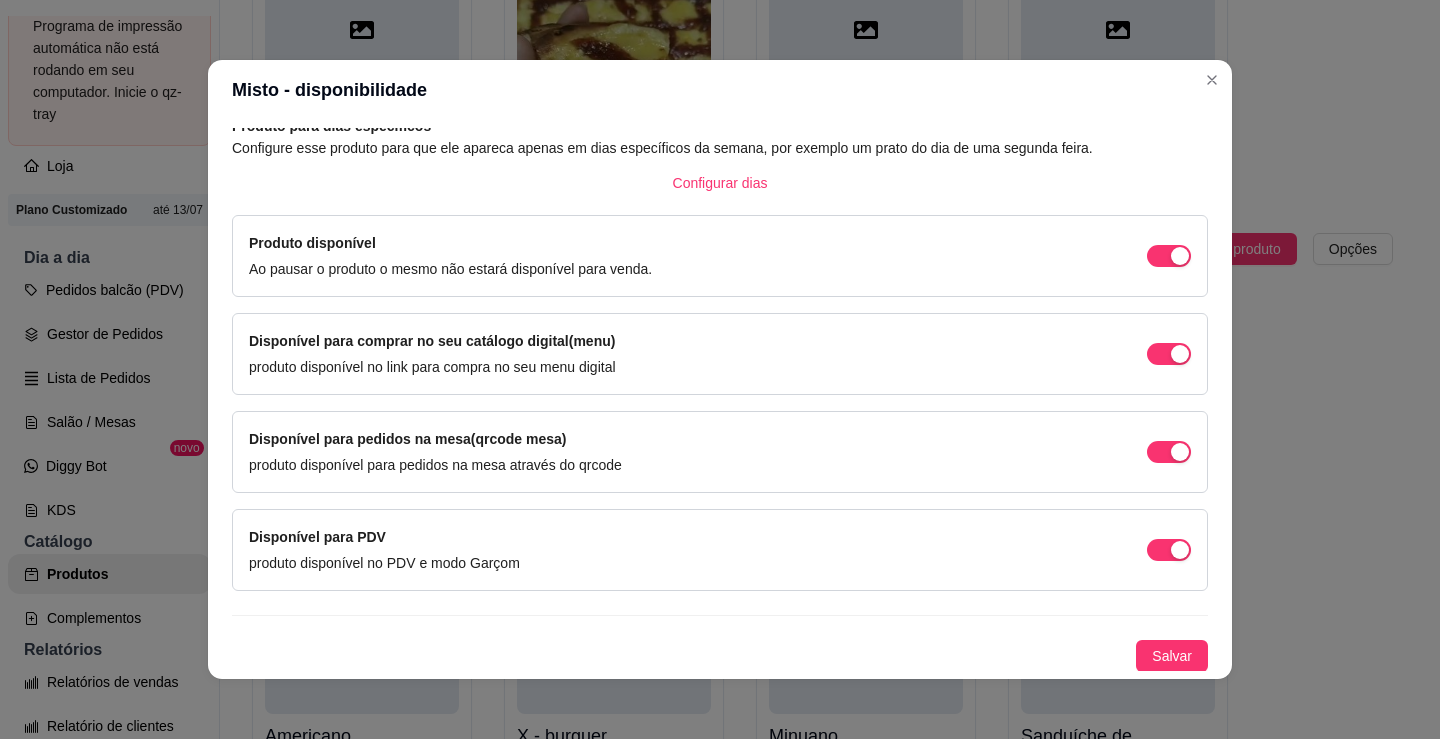 scroll, scrollTop: 107, scrollLeft: 0, axis: vertical 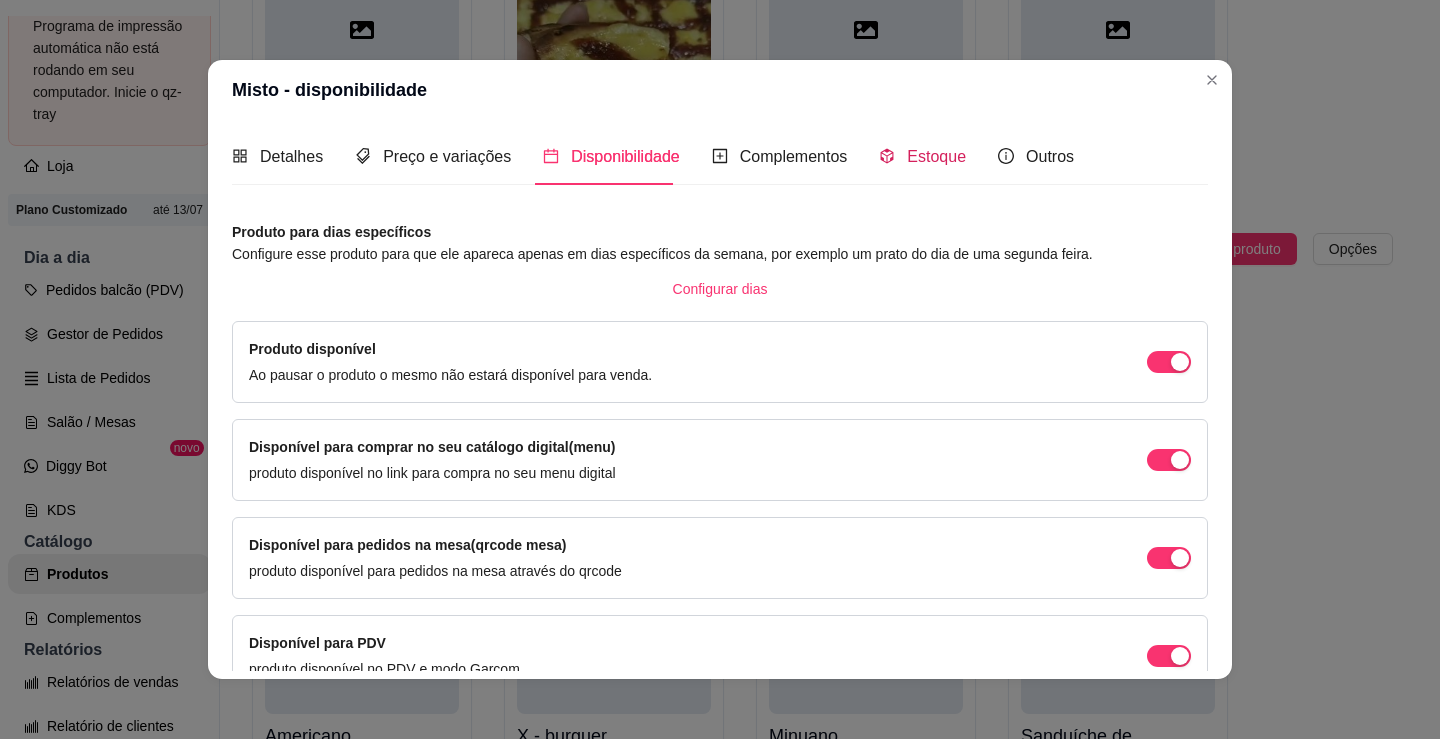 click on "Estoque" at bounding box center [922, 156] 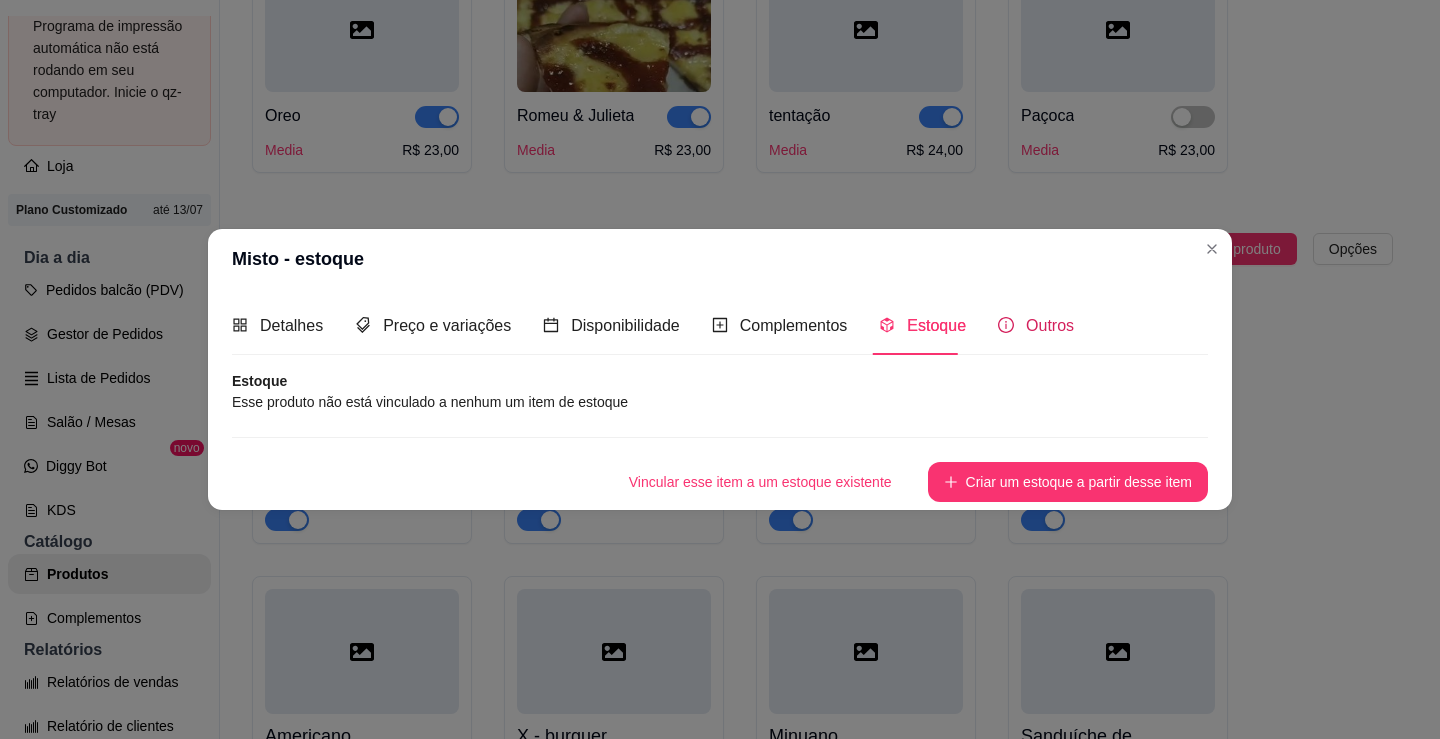 click on "Outros" at bounding box center [1050, 325] 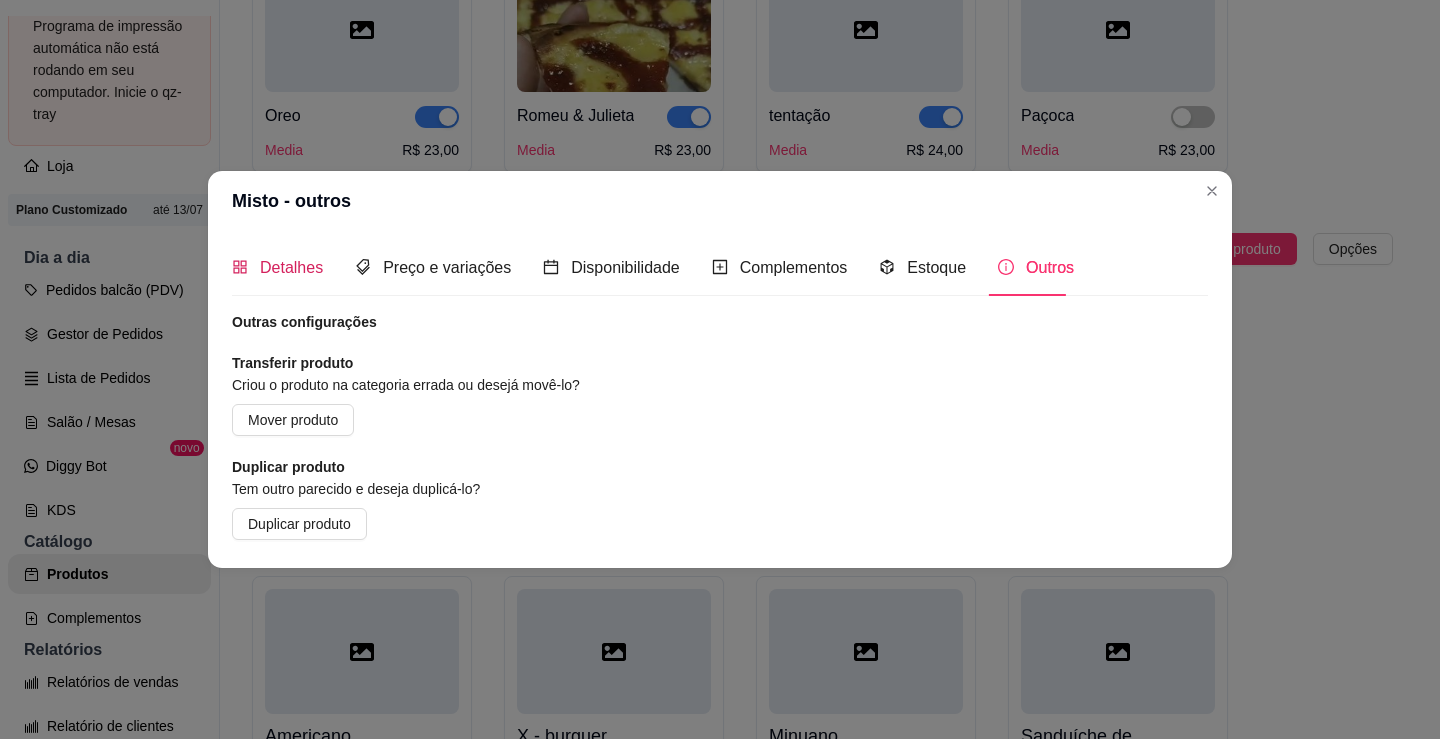 click on "Detalhes" at bounding box center [291, 267] 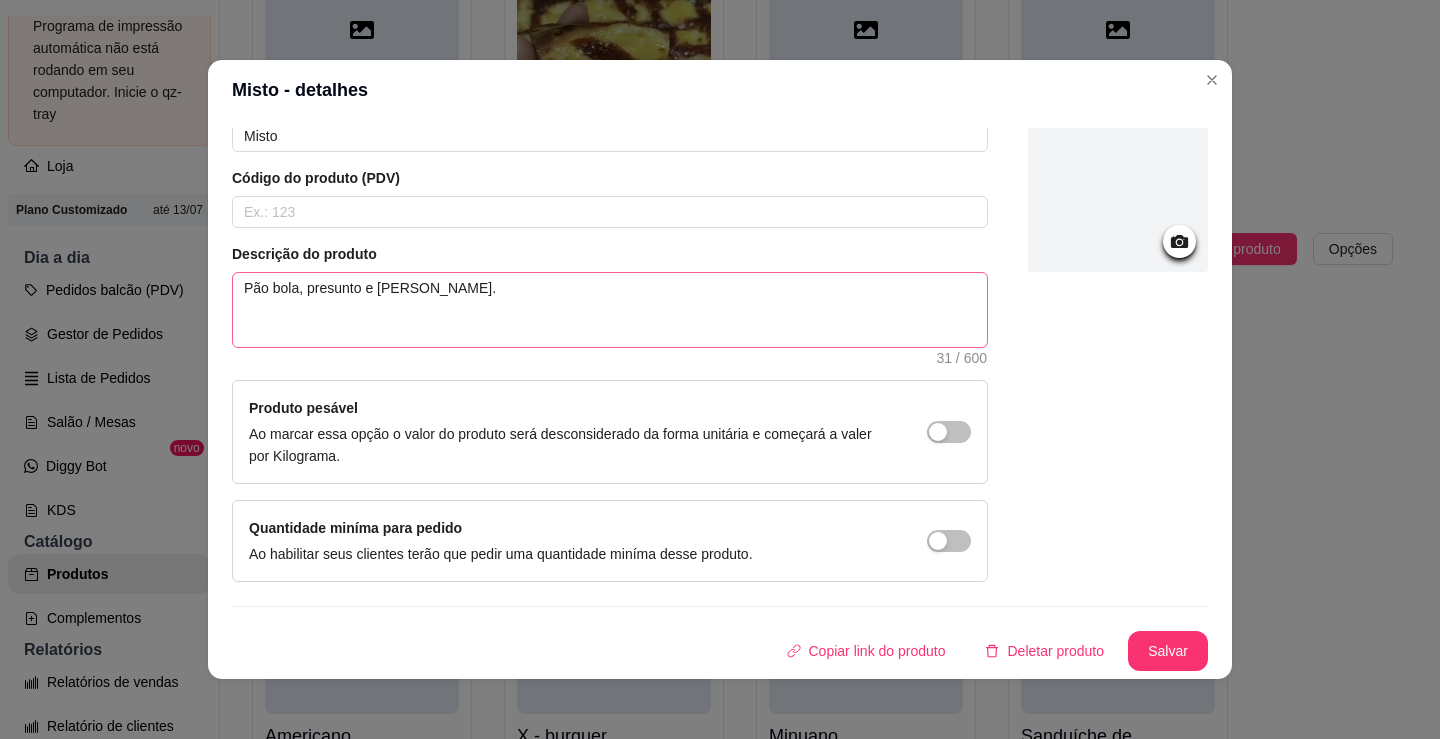 scroll, scrollTop: 0, scrollLeft: 0, axis: both 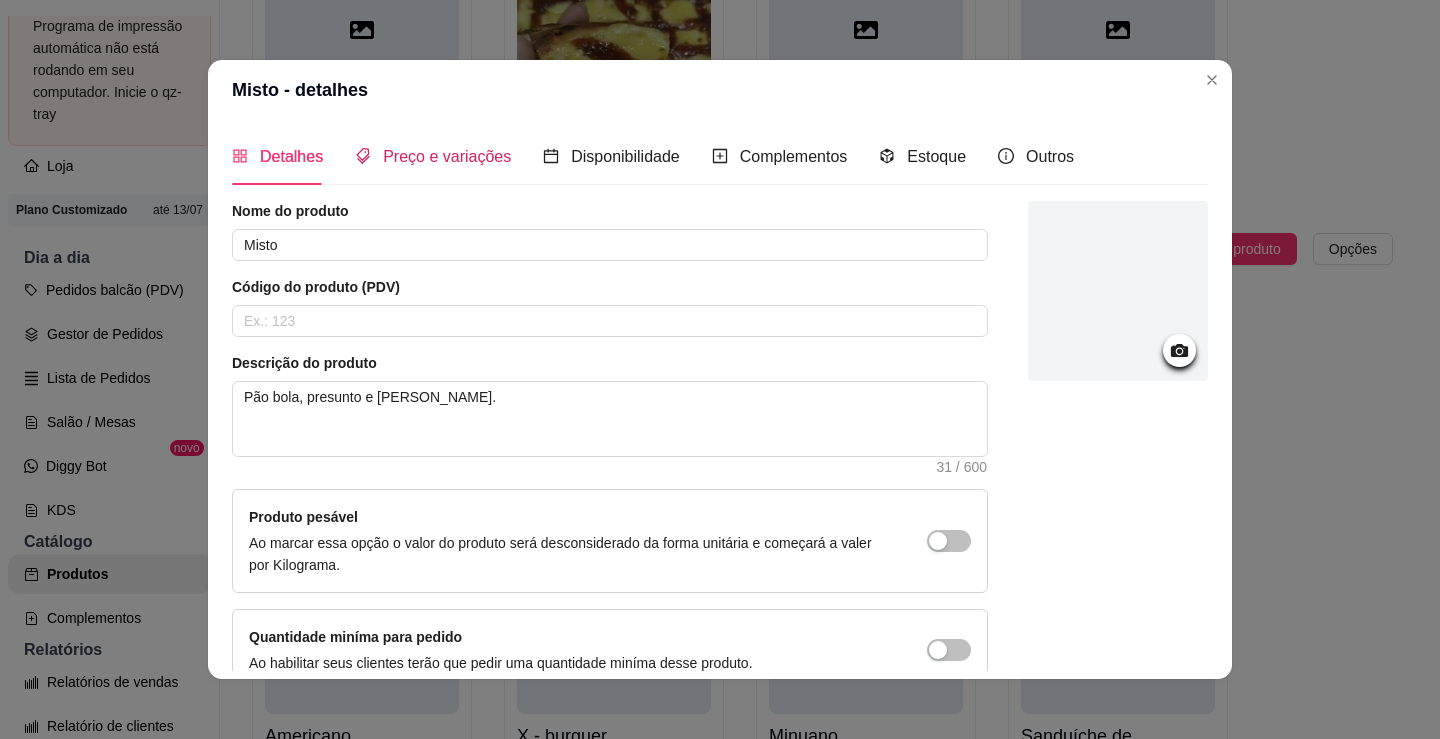 click on "Preço e variações" at bounding box center (447, 156) 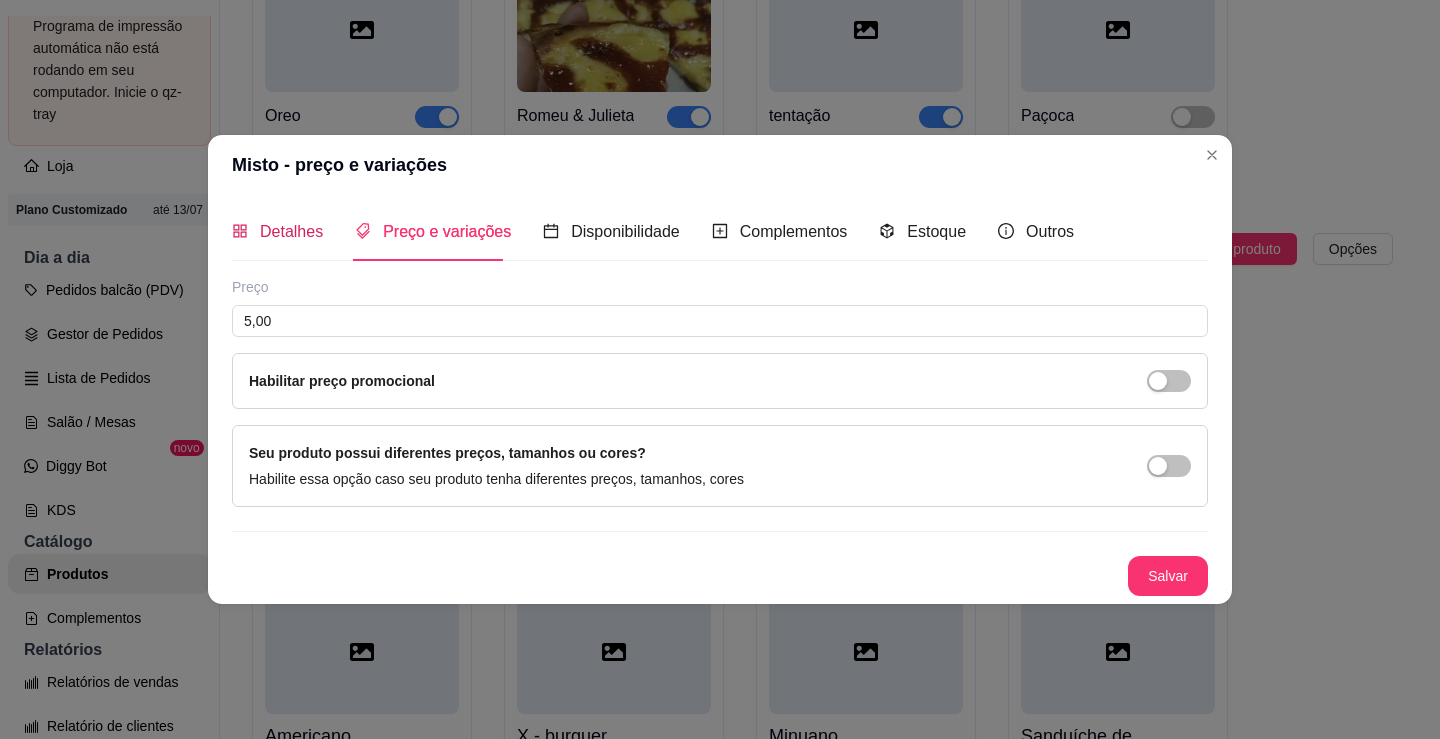 click on "Detalhes" at bounding box center (291, 231) 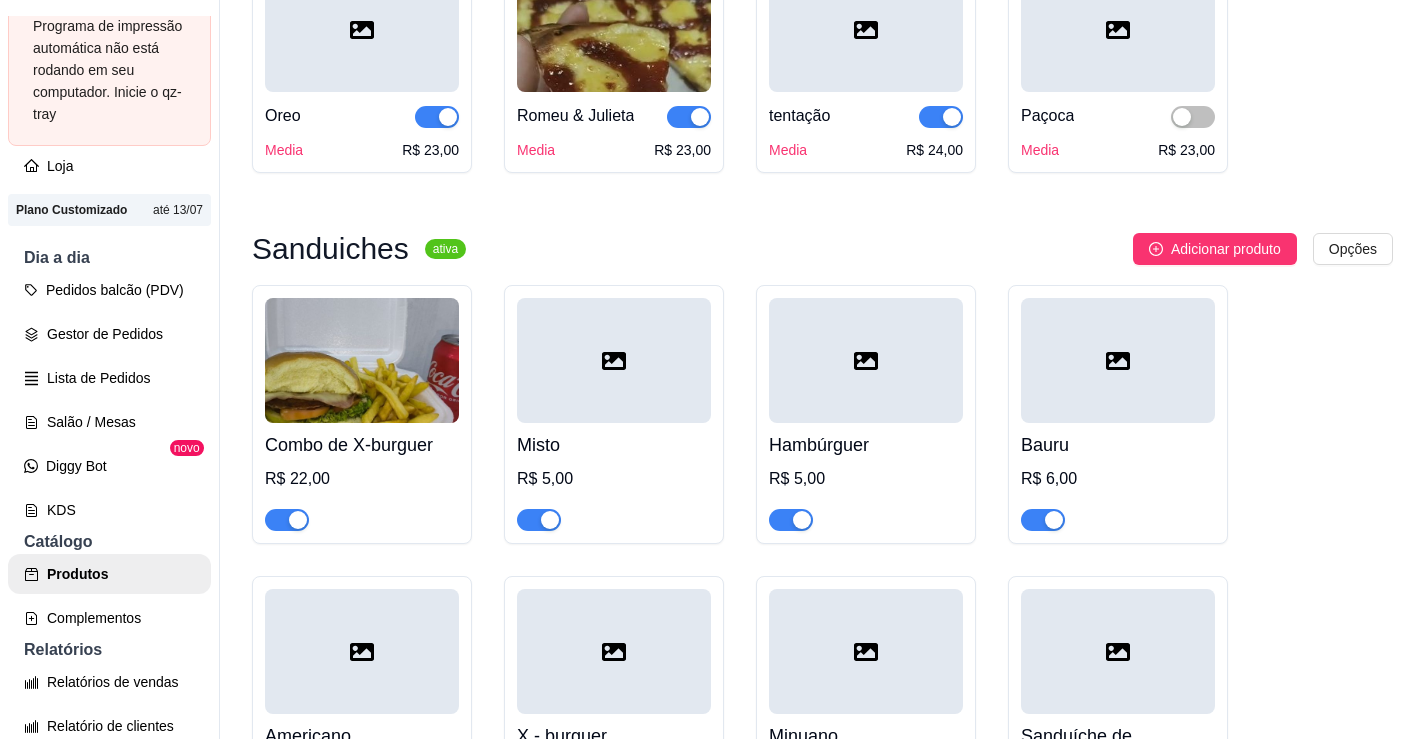 click at bounding box center (614, 360) 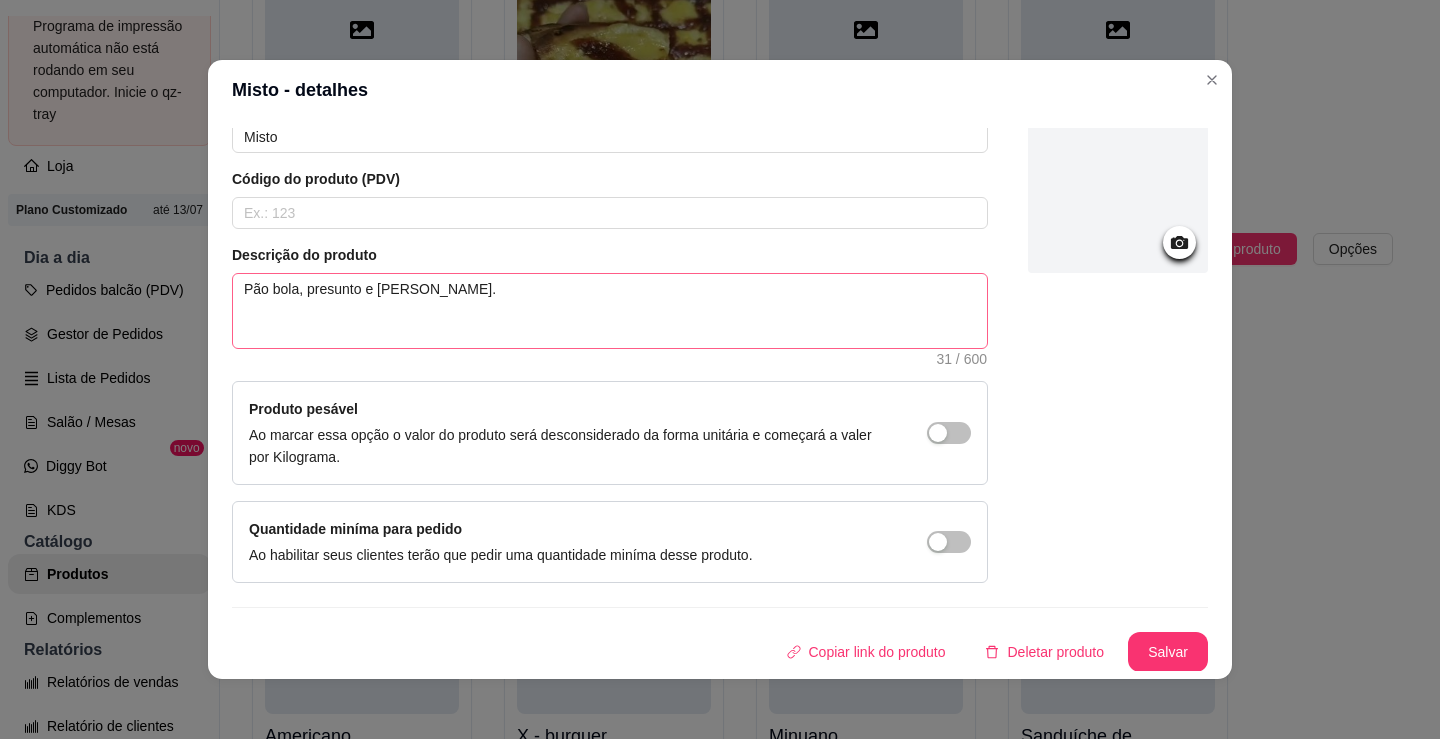 scroll, scrollTop: 109, scrollLeft: 0, axis: vertical 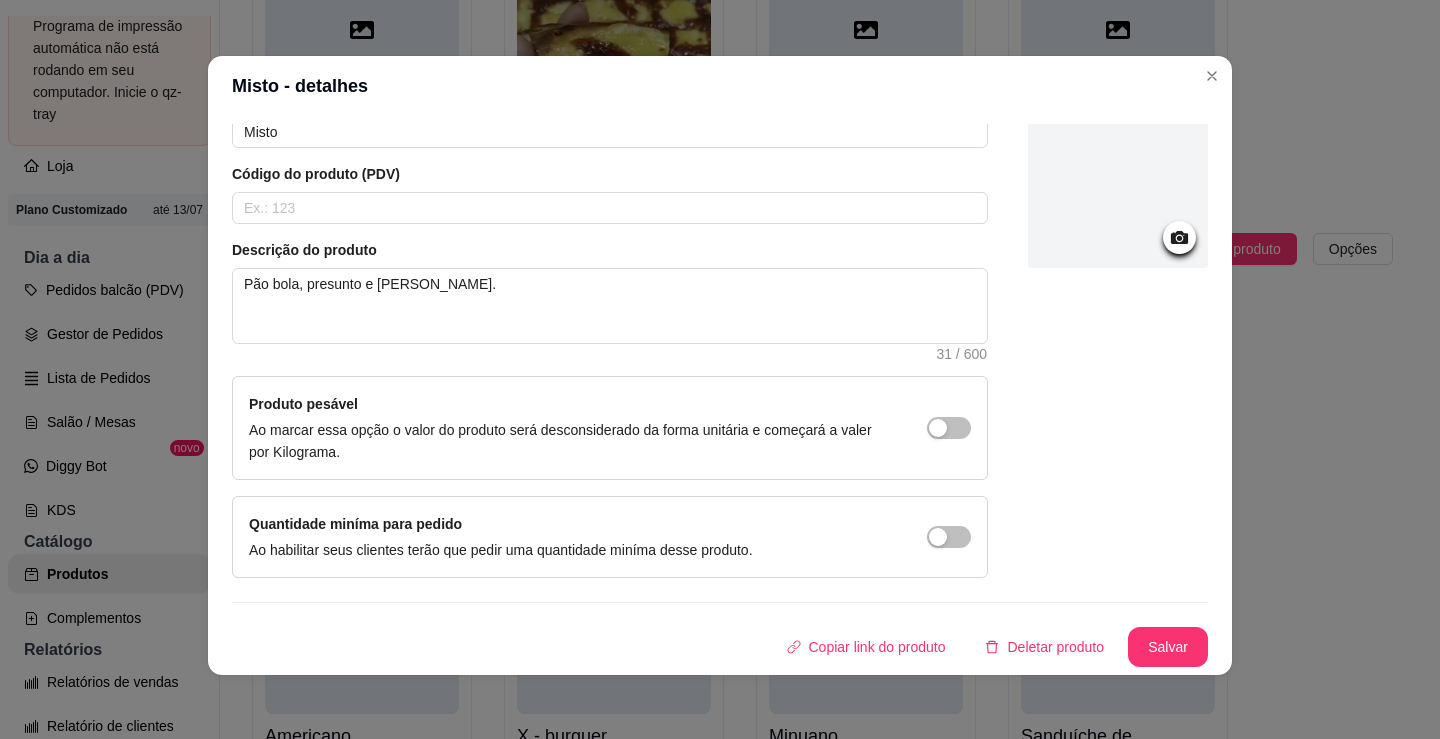 click on "Ao habilitar seus clientes terão que pedir uma quantidade miníma desse produto." at bounding box center (501, 550) 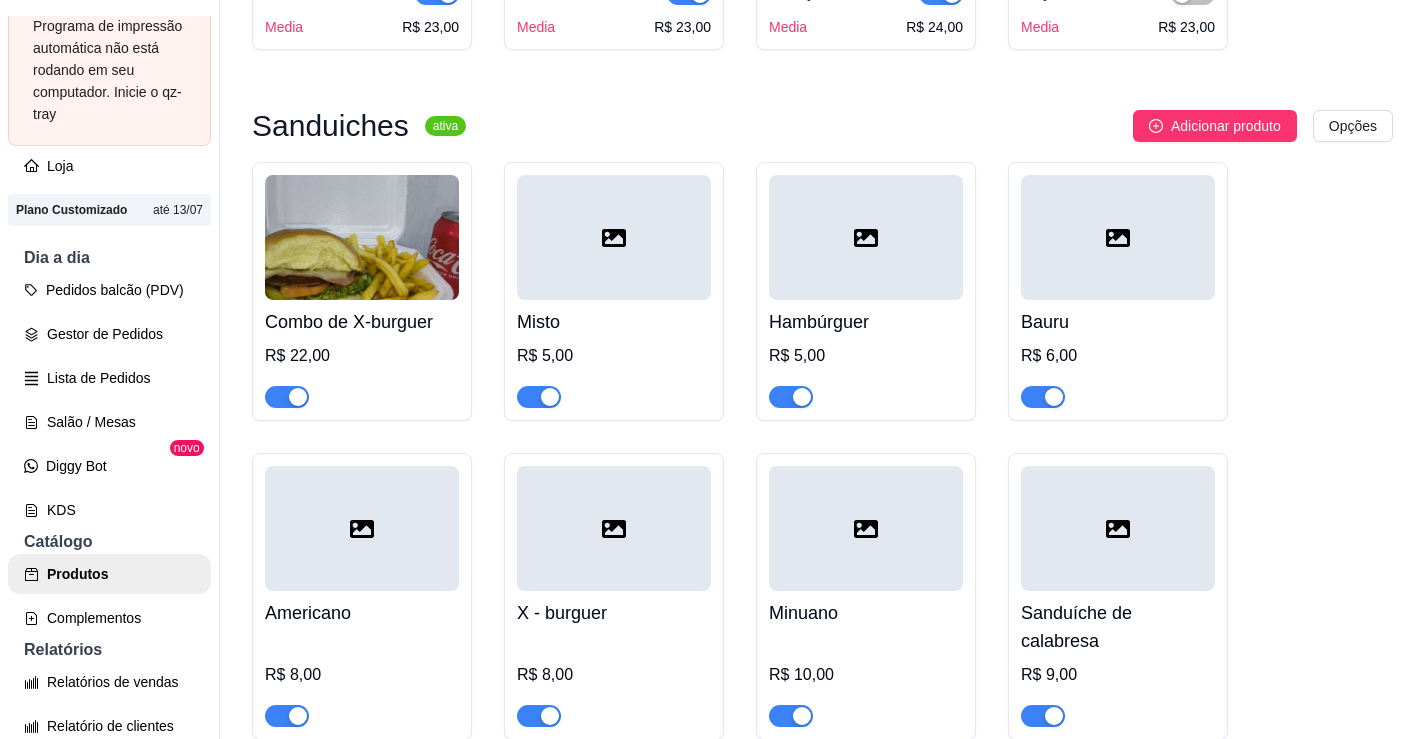 scroll, scrollTop: 2300, scrollLeft: 0, axis: vertical 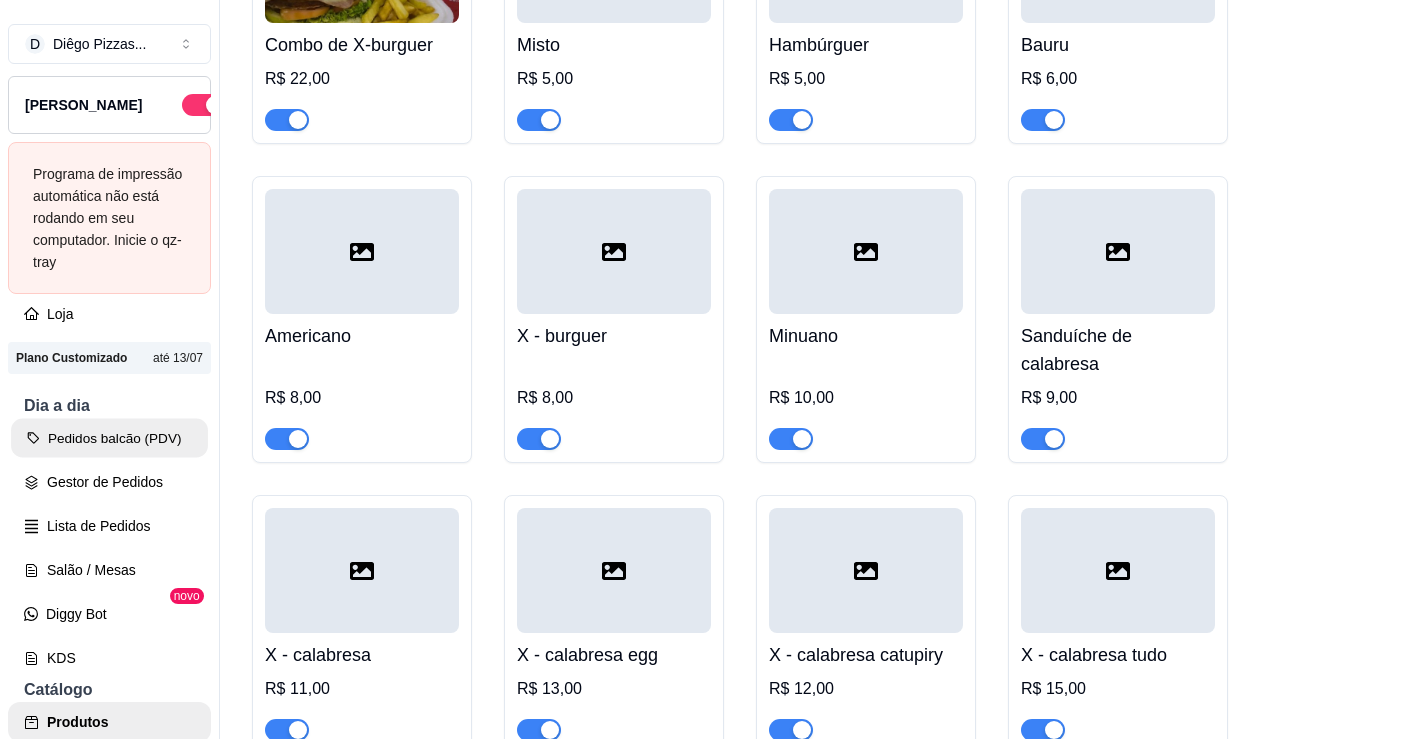click on "Pedidos balcão (PDV)" at bounding box center [109, 438] 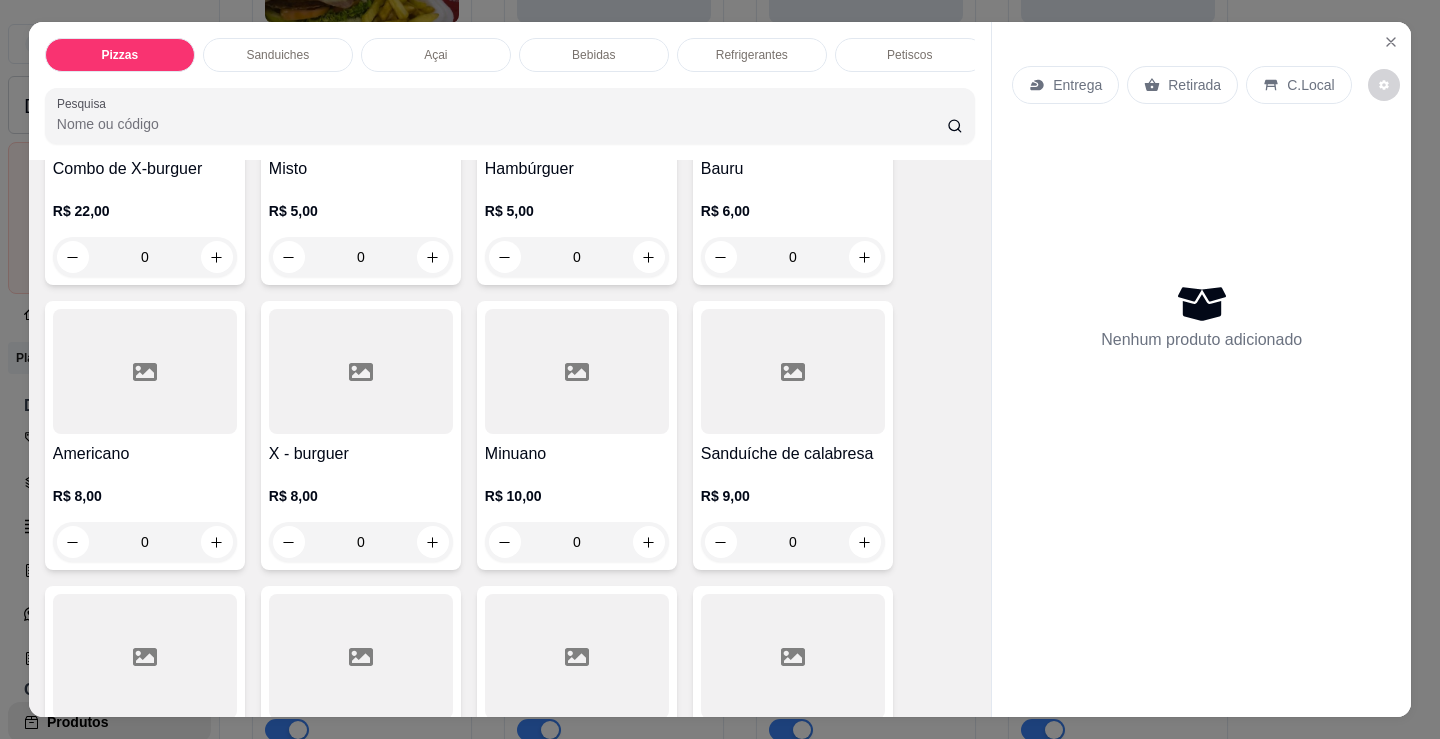 scroll, scrollTop: 800, scrollLeft: 0, axis: vertical 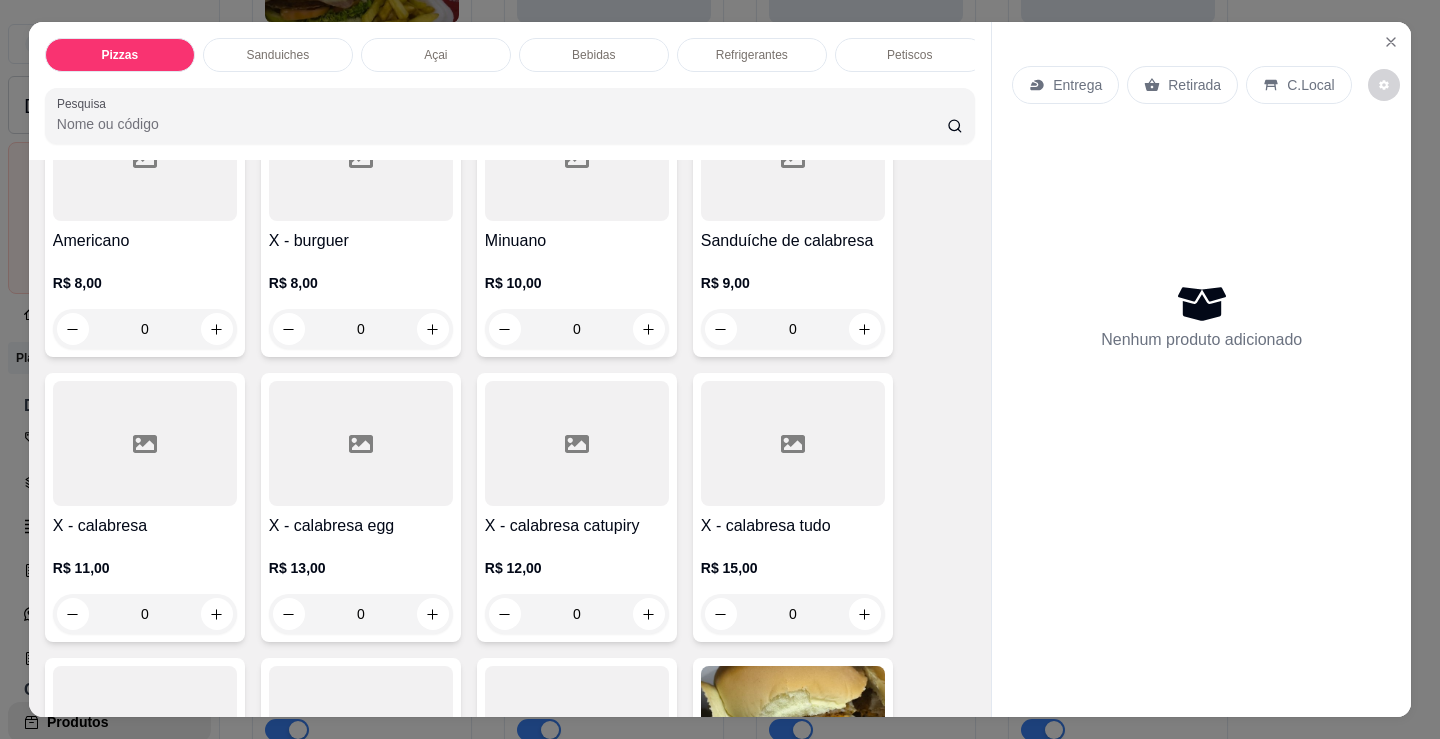 click on "R$ 8,00" at bounding box center (361, 283) 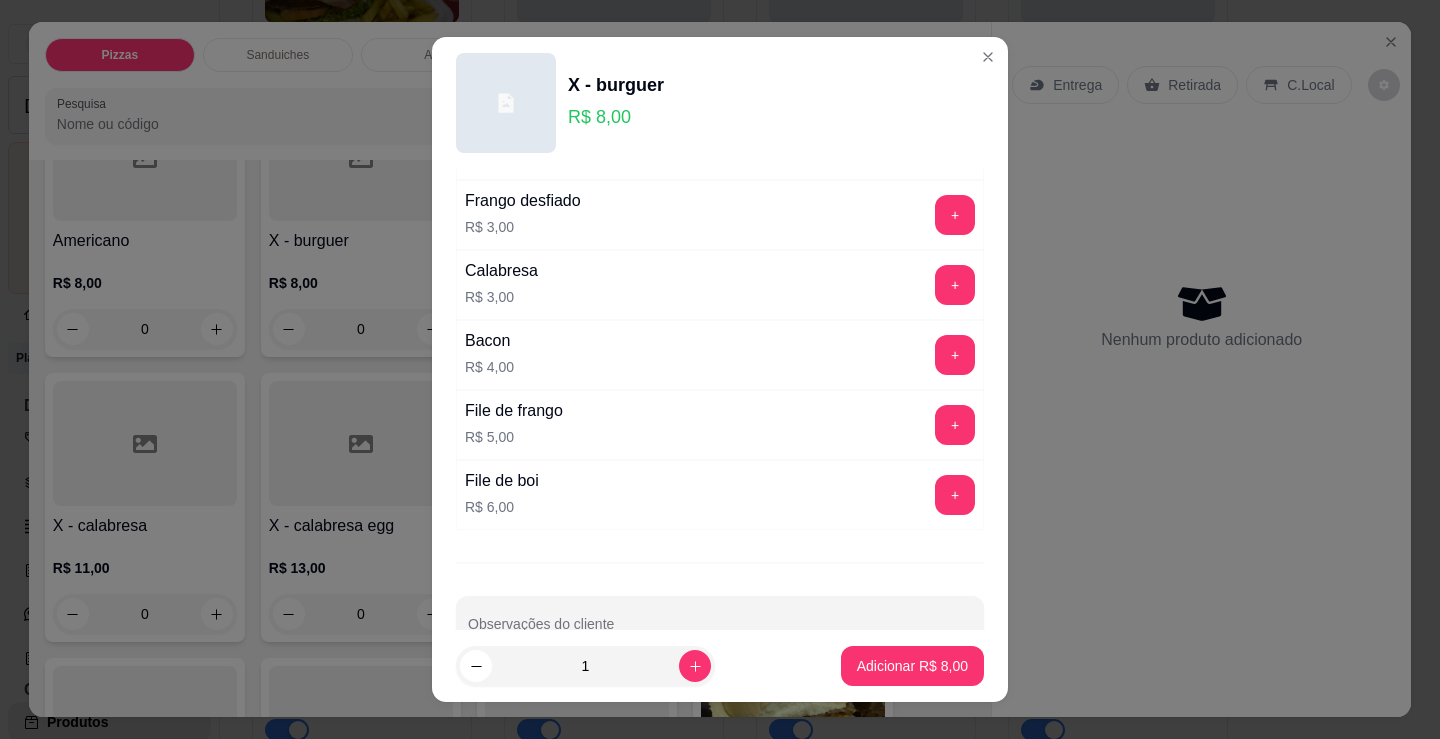 scroll, scrollTop: 500, scrollLeft: 0, axis: vertical 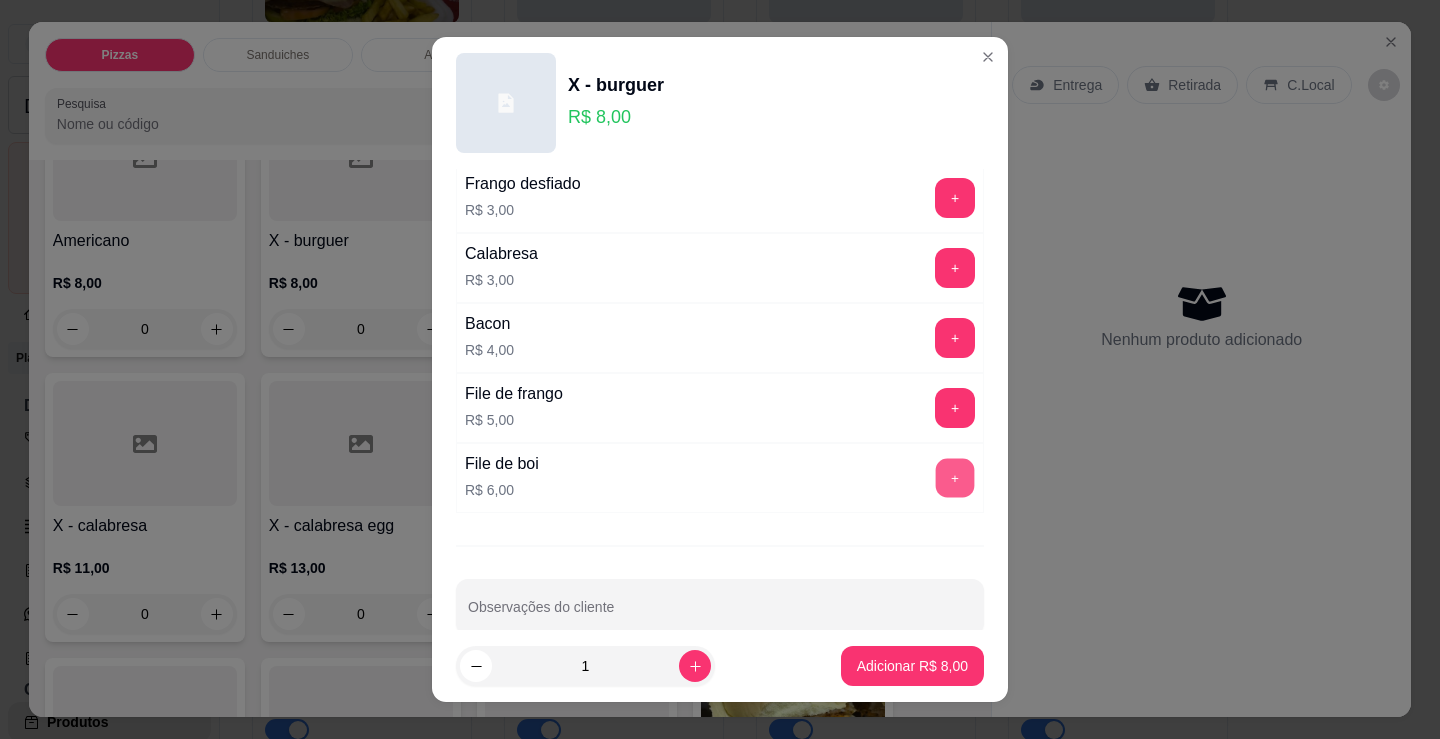 click on "+" at bounding box center [955, 478] 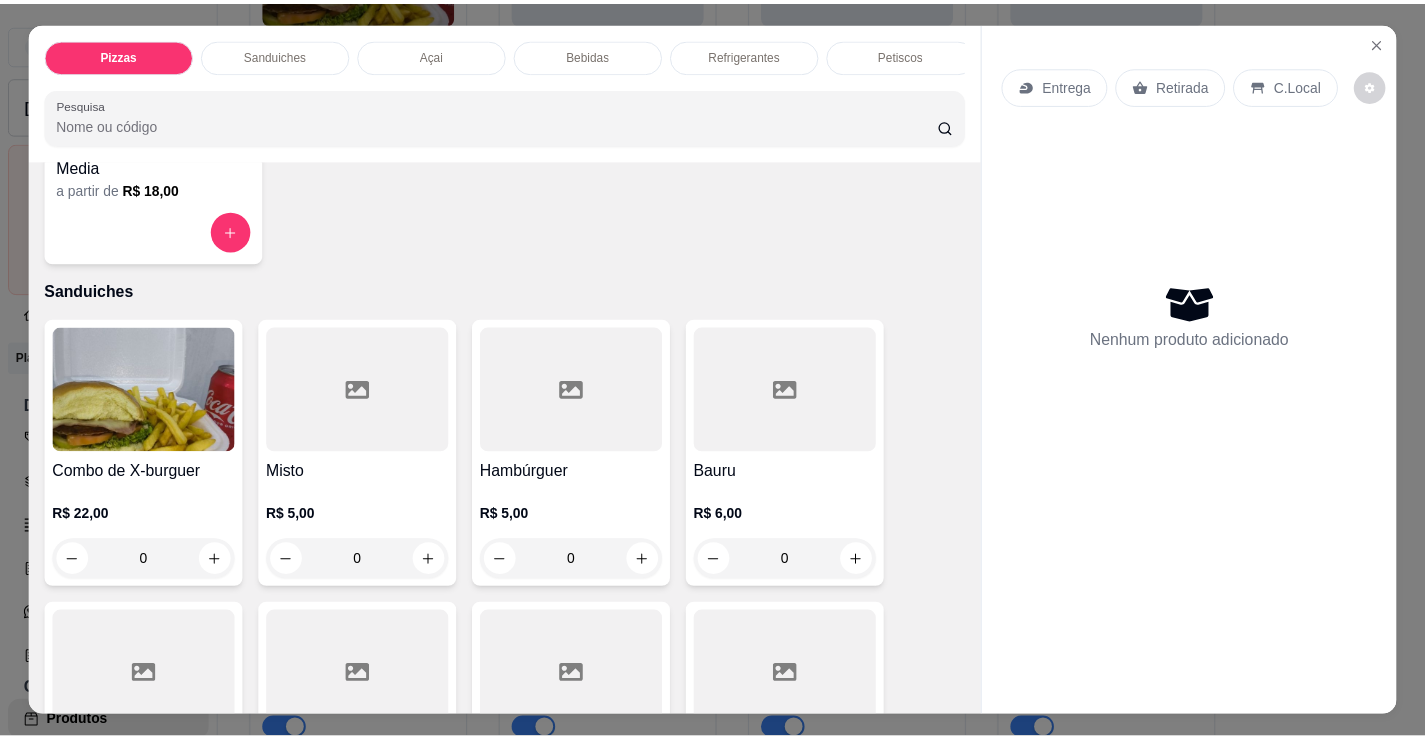 scroll, scrollTop: 0, scrollLeft: 0, axis: both 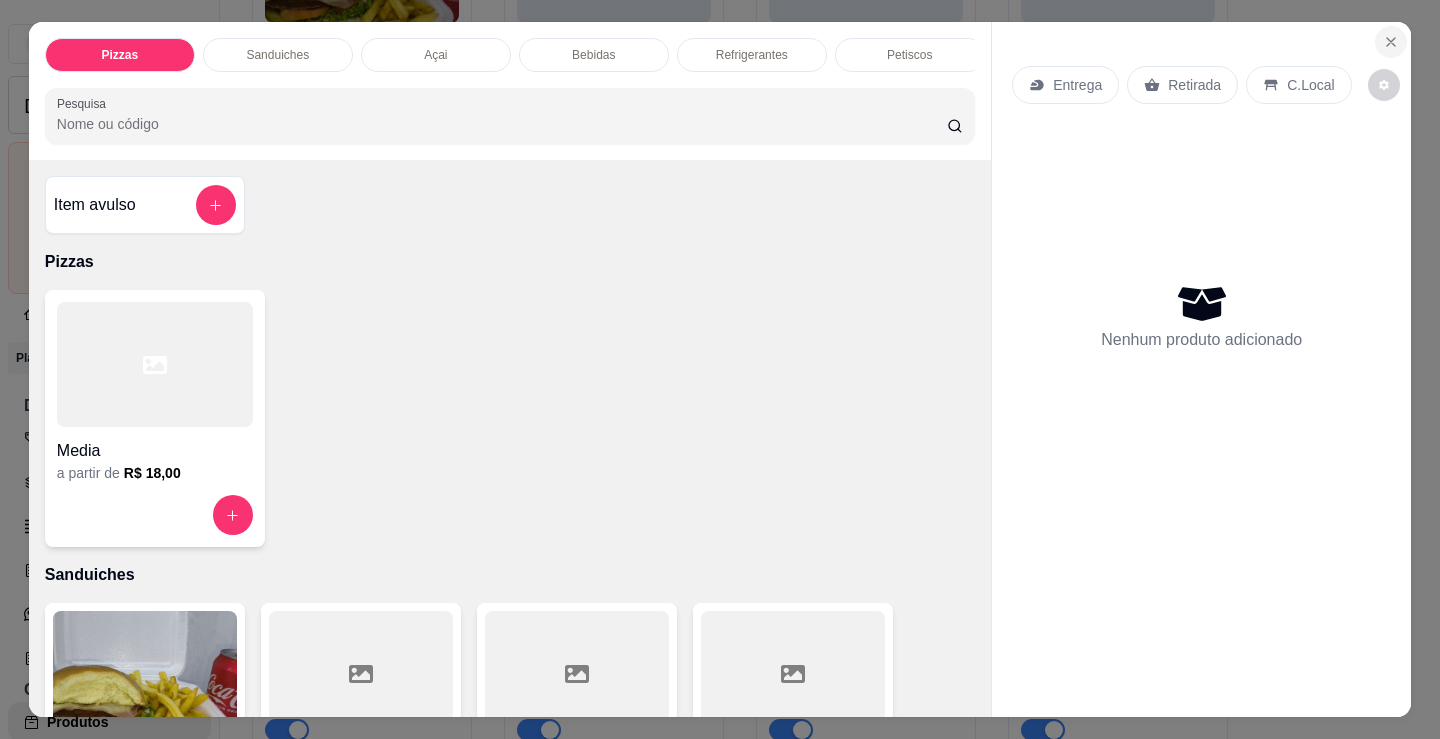 click 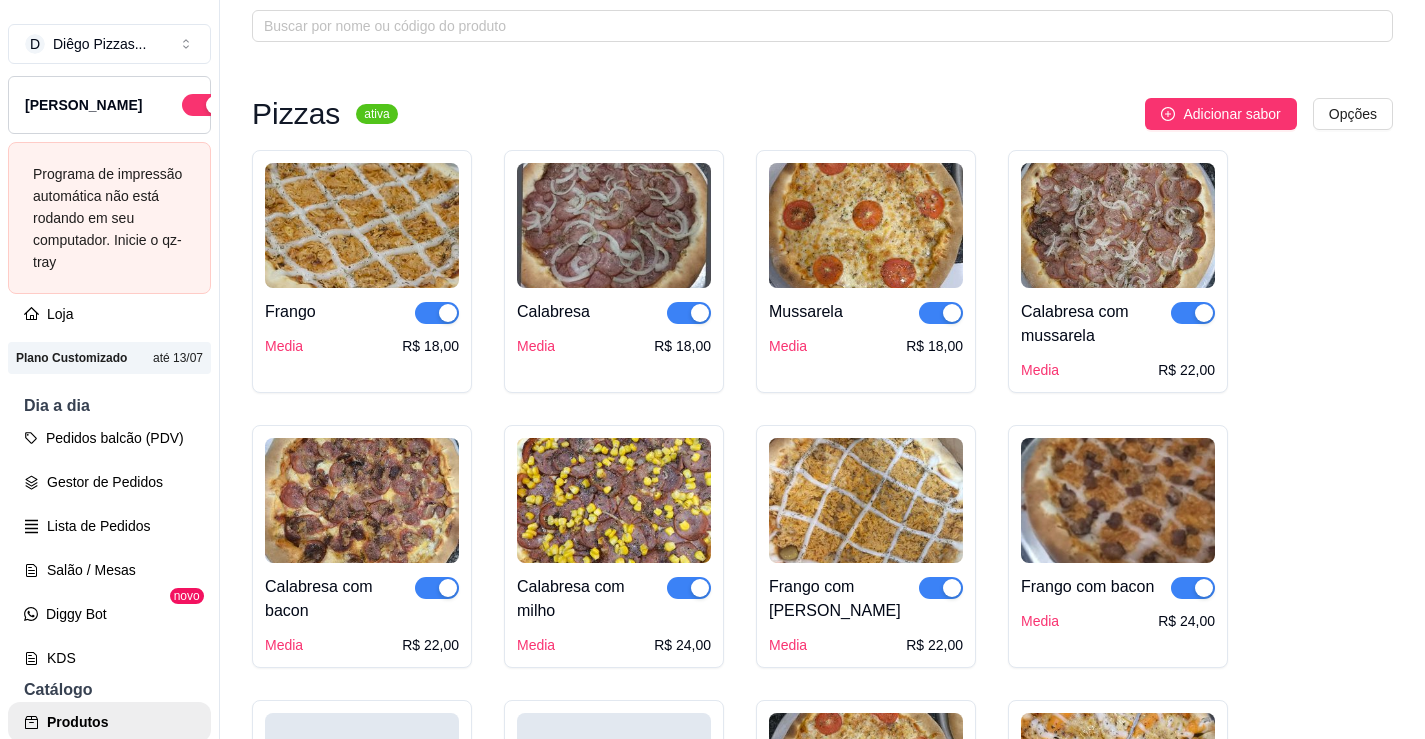 scroll, scrollTop: 0, scrollLeft: 0, axis: both 